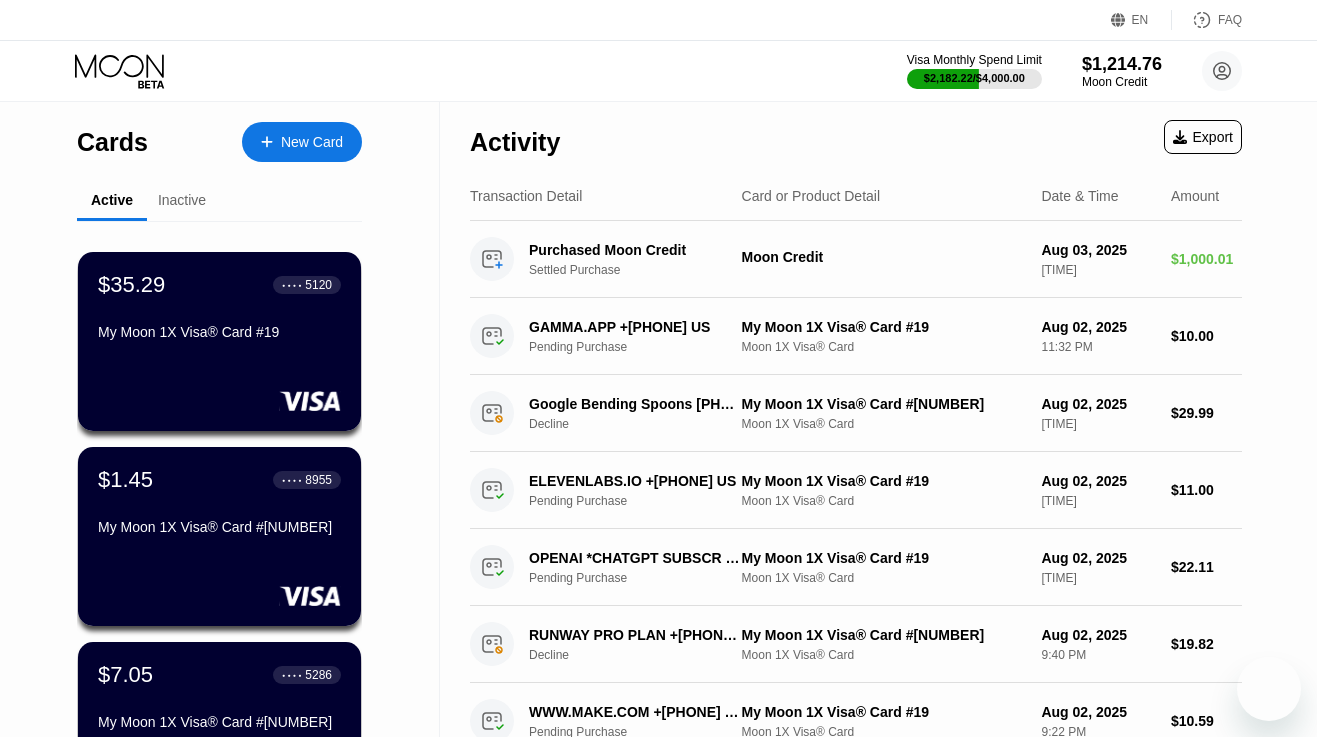 scroll, scrollTop: 0, scrollLeft: 0, axis: both 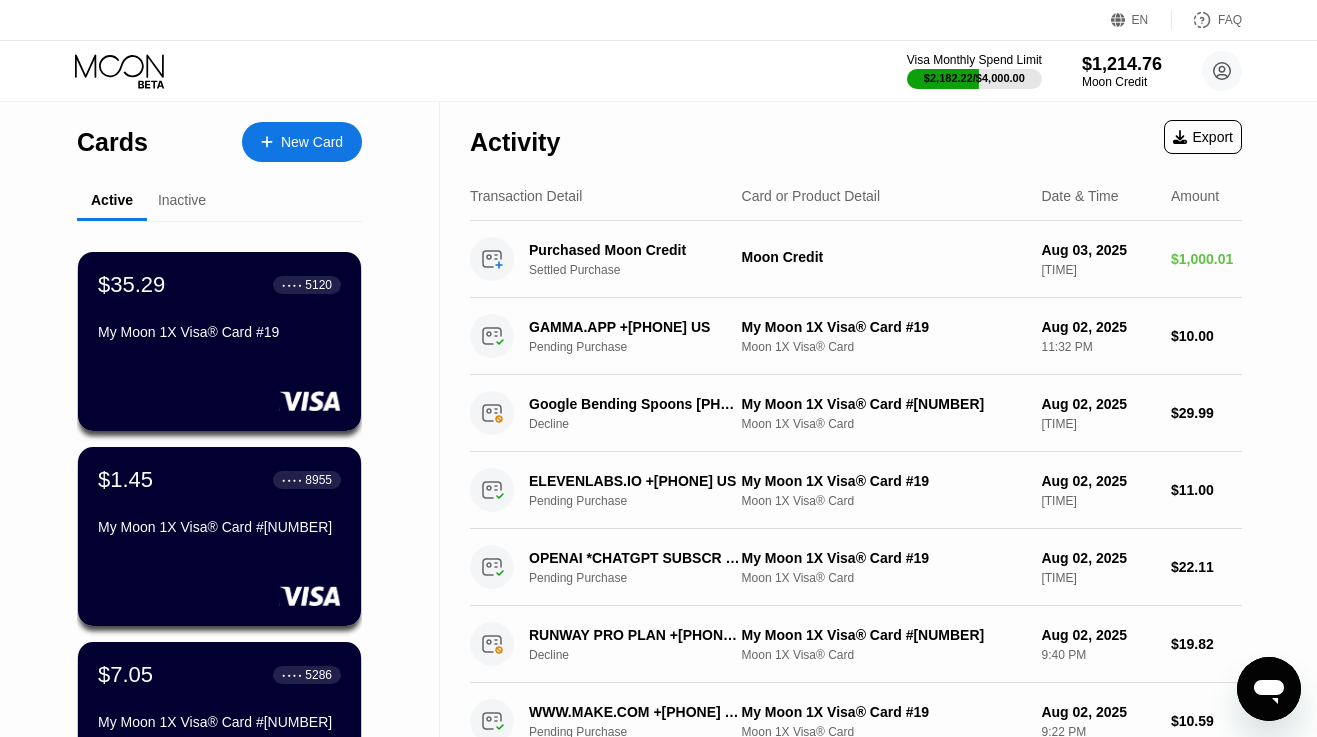 click on "New Card" at bounding box center [302, 142] 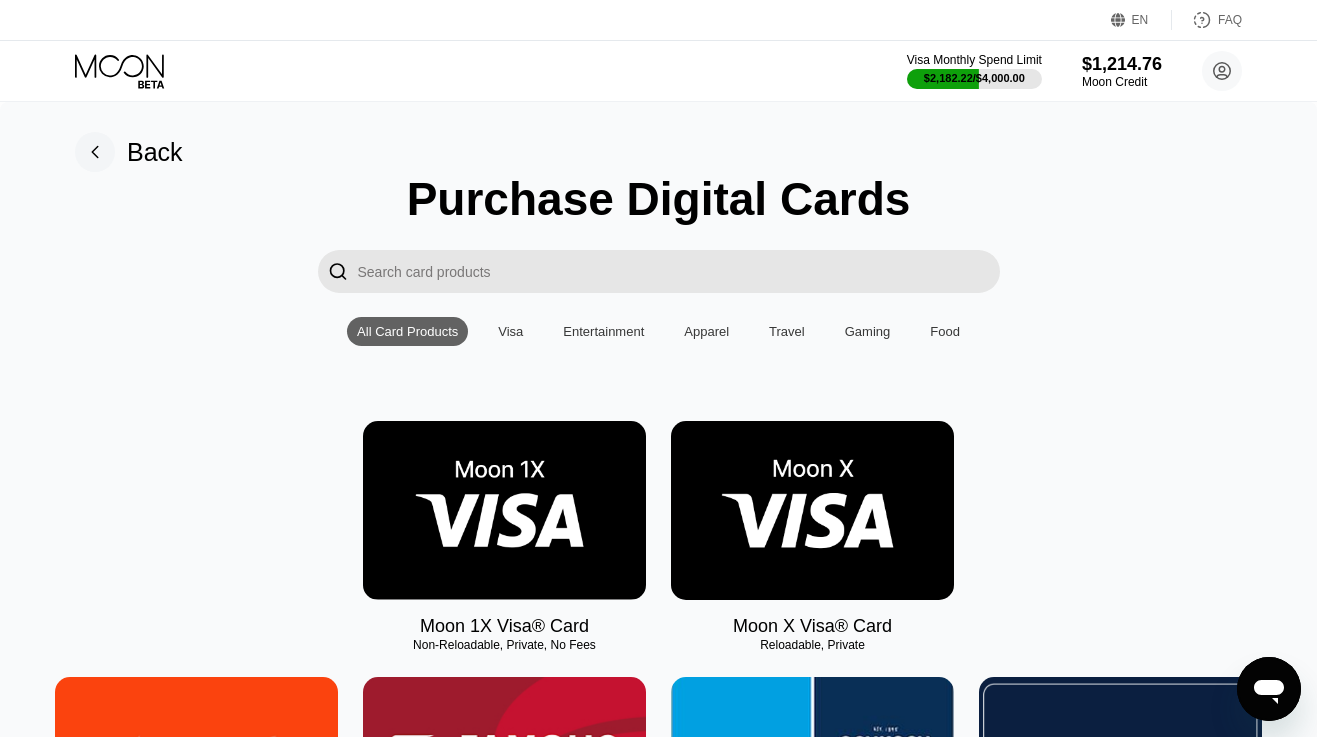 click at bounding box center (504, 510) 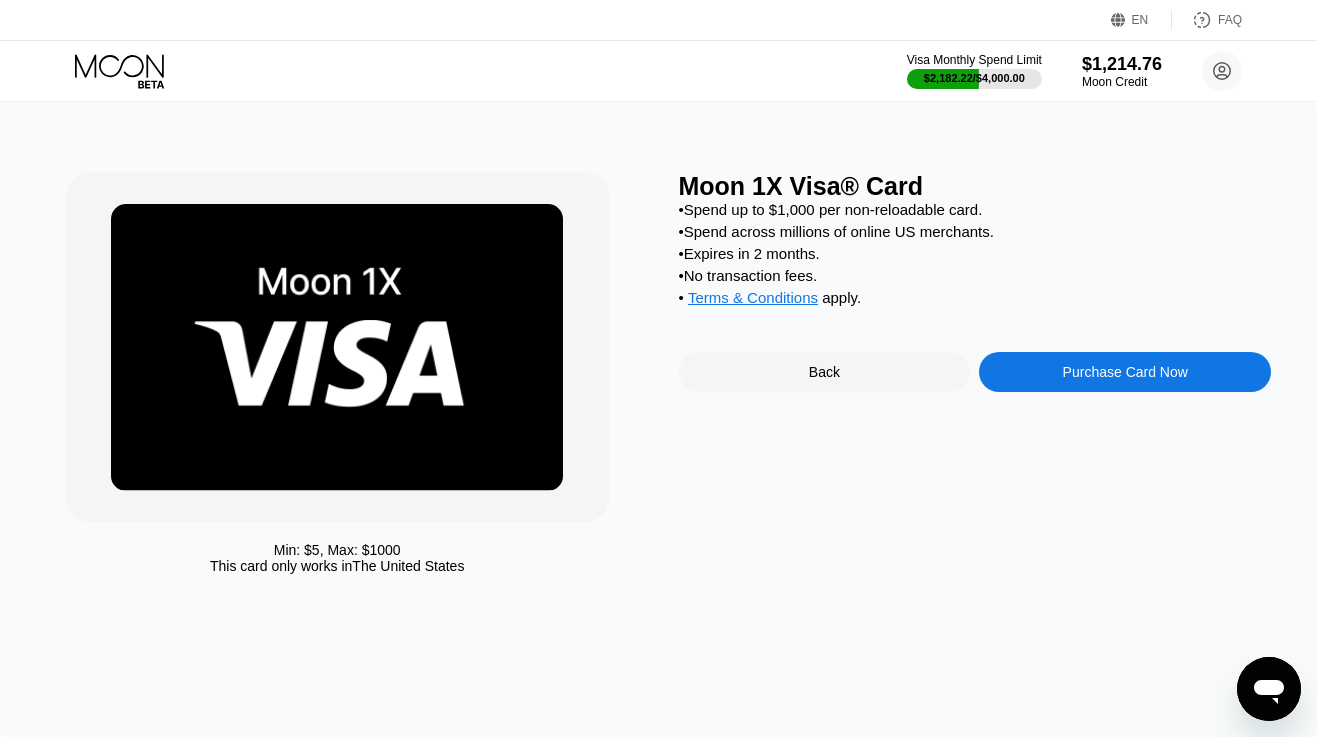 click on "Purchase Card Now" at bounding box center (1125, 372) 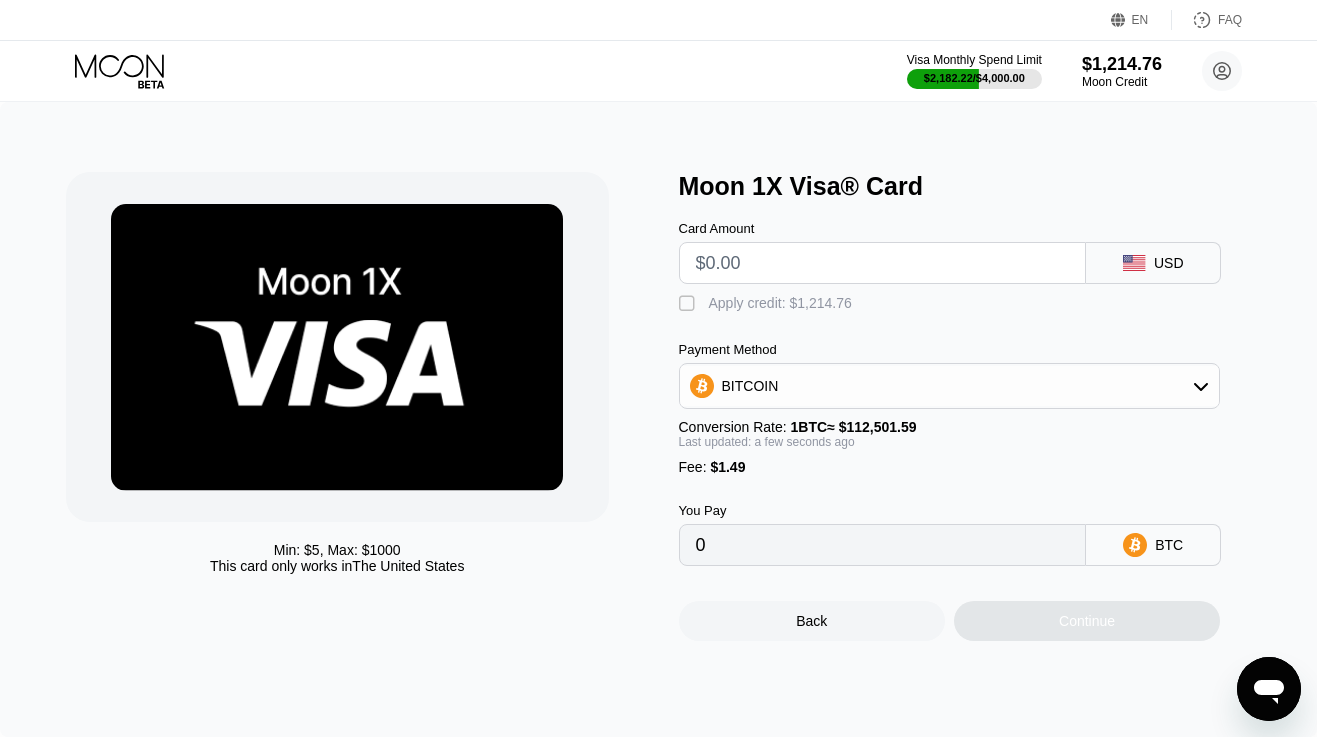 click at bounding box center (883, 263) 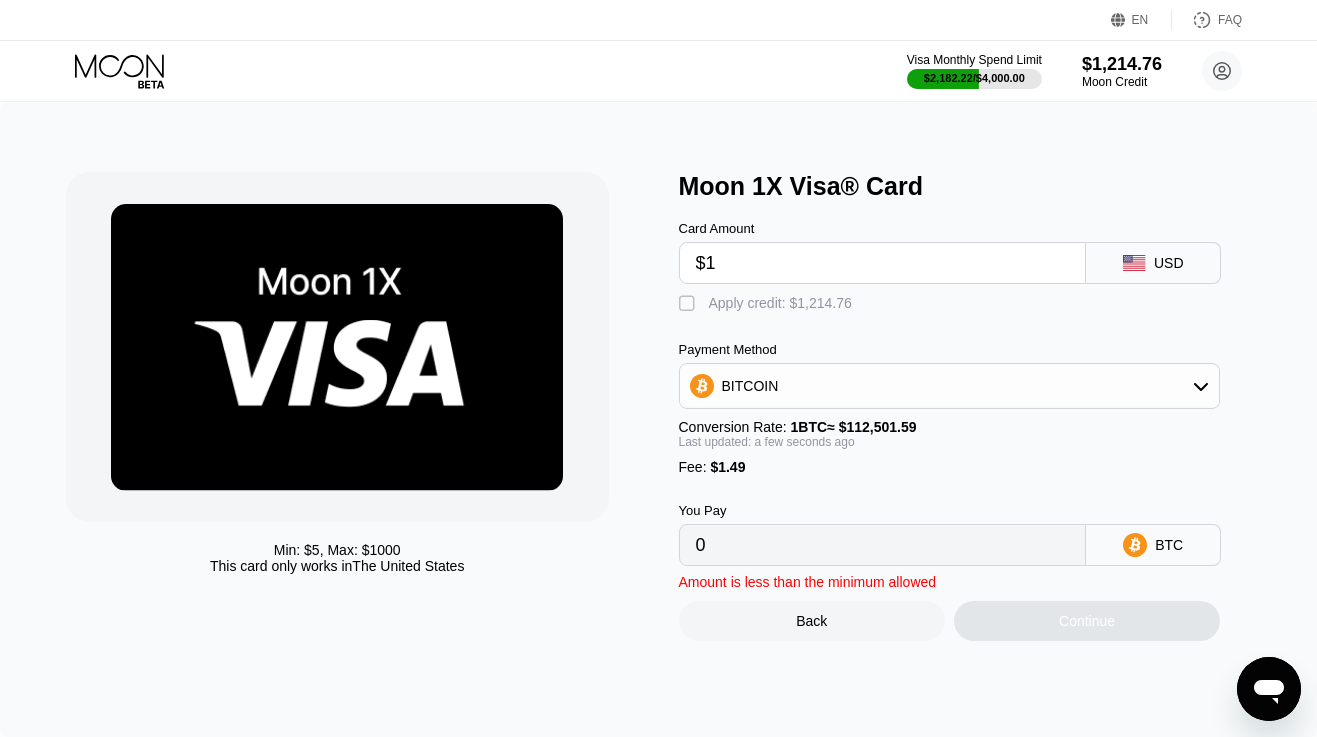 type on "0.00002214" 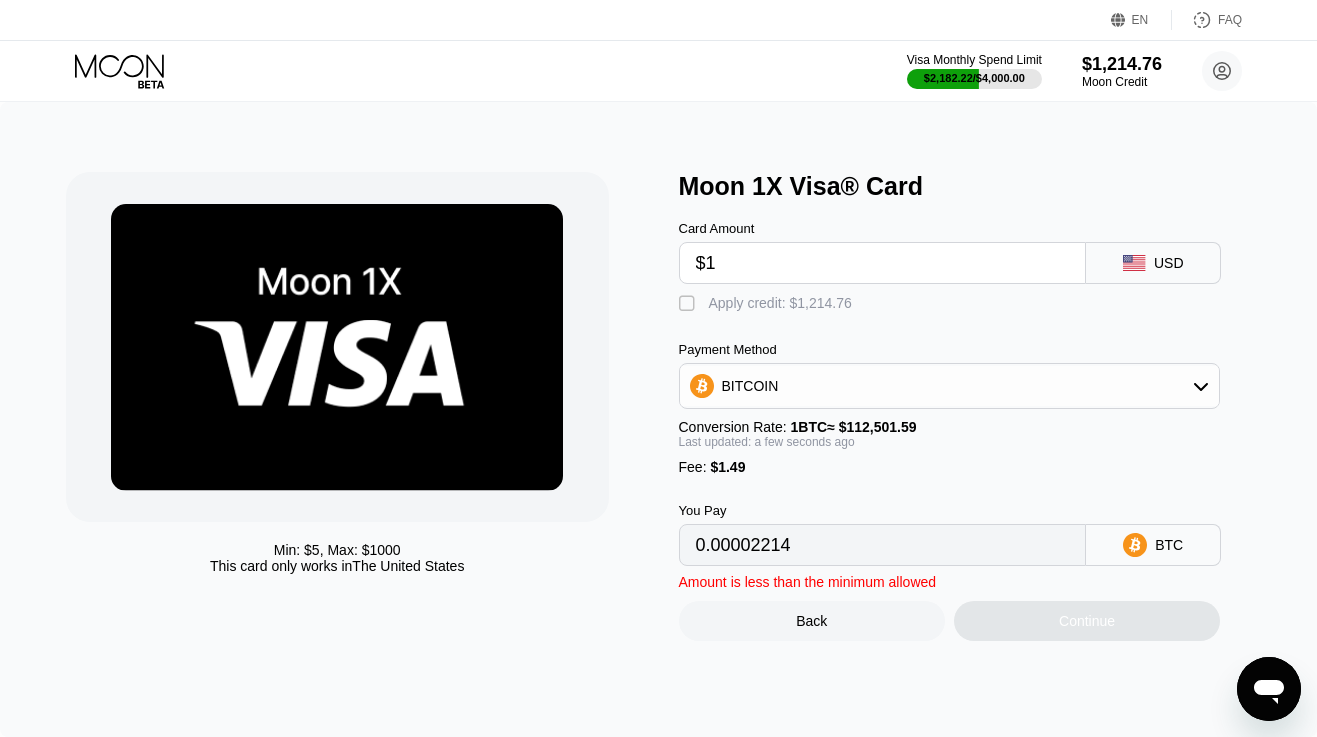 type on "$19" 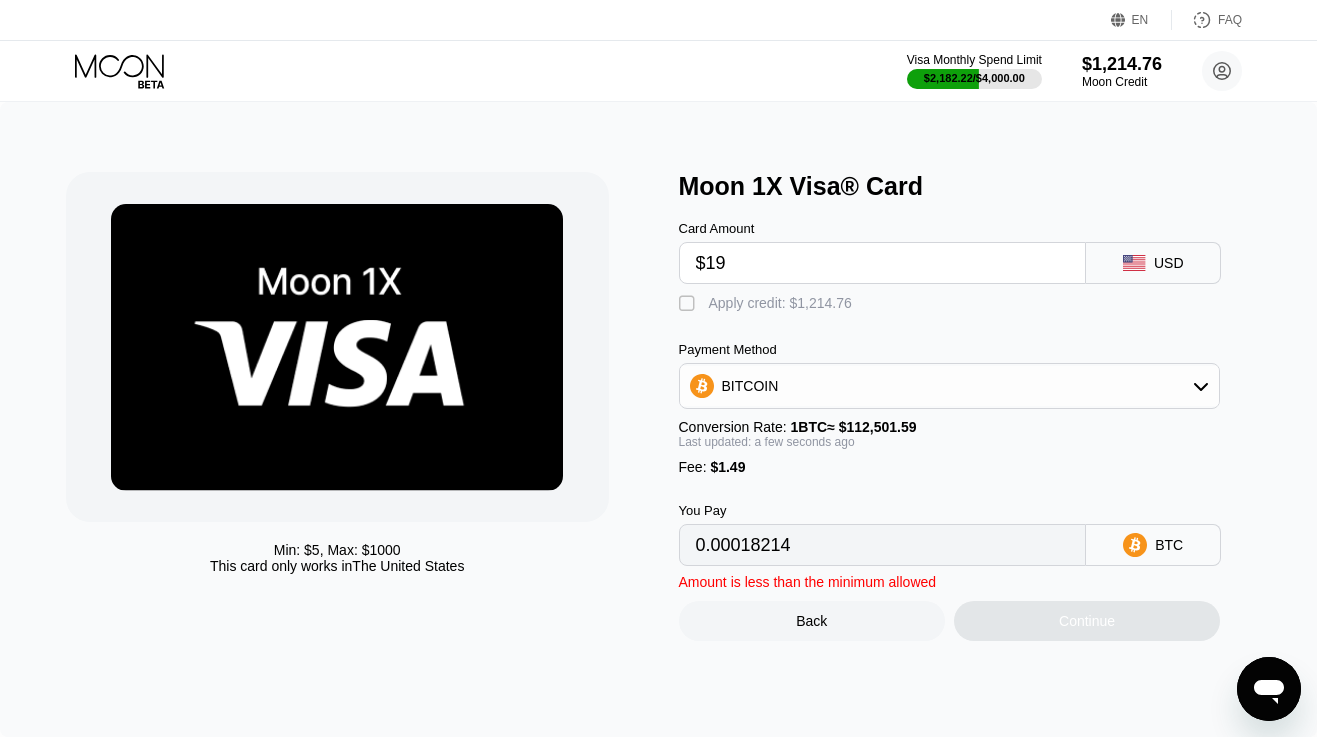 type on "$190" 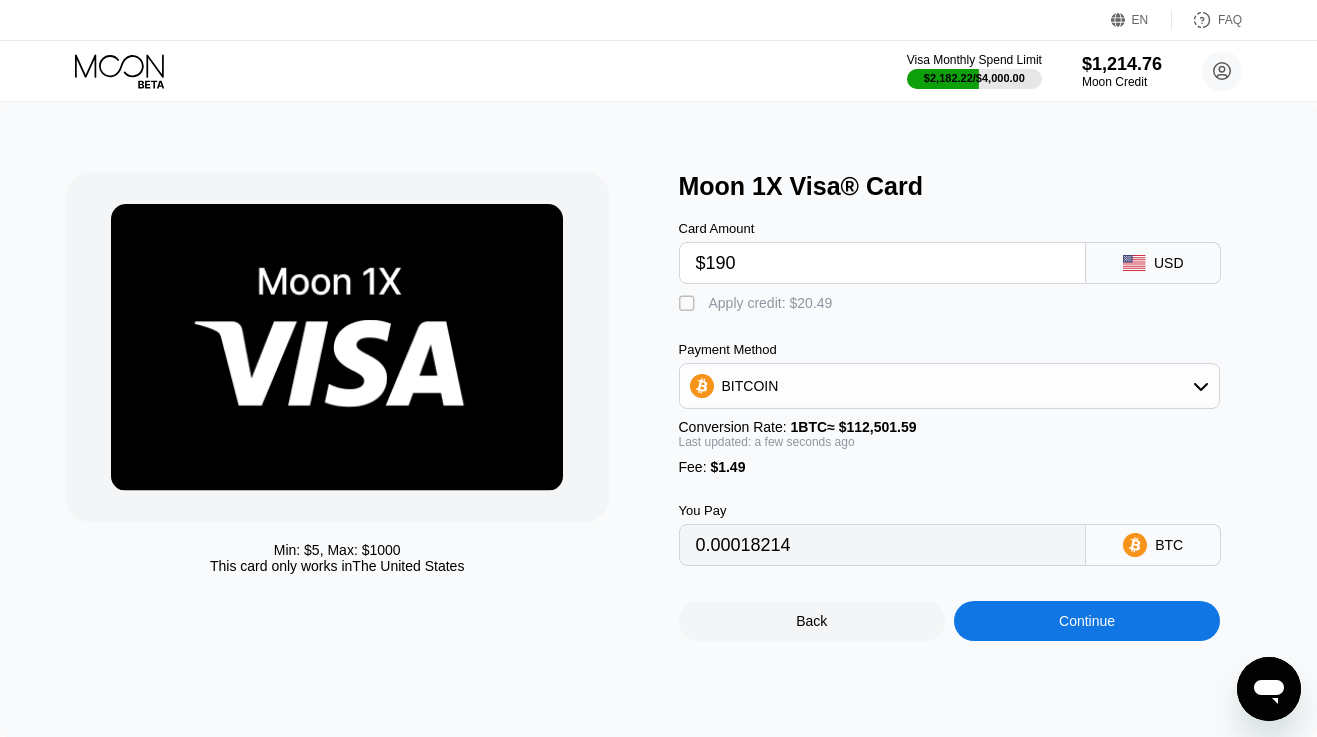 type on "0.00170211" 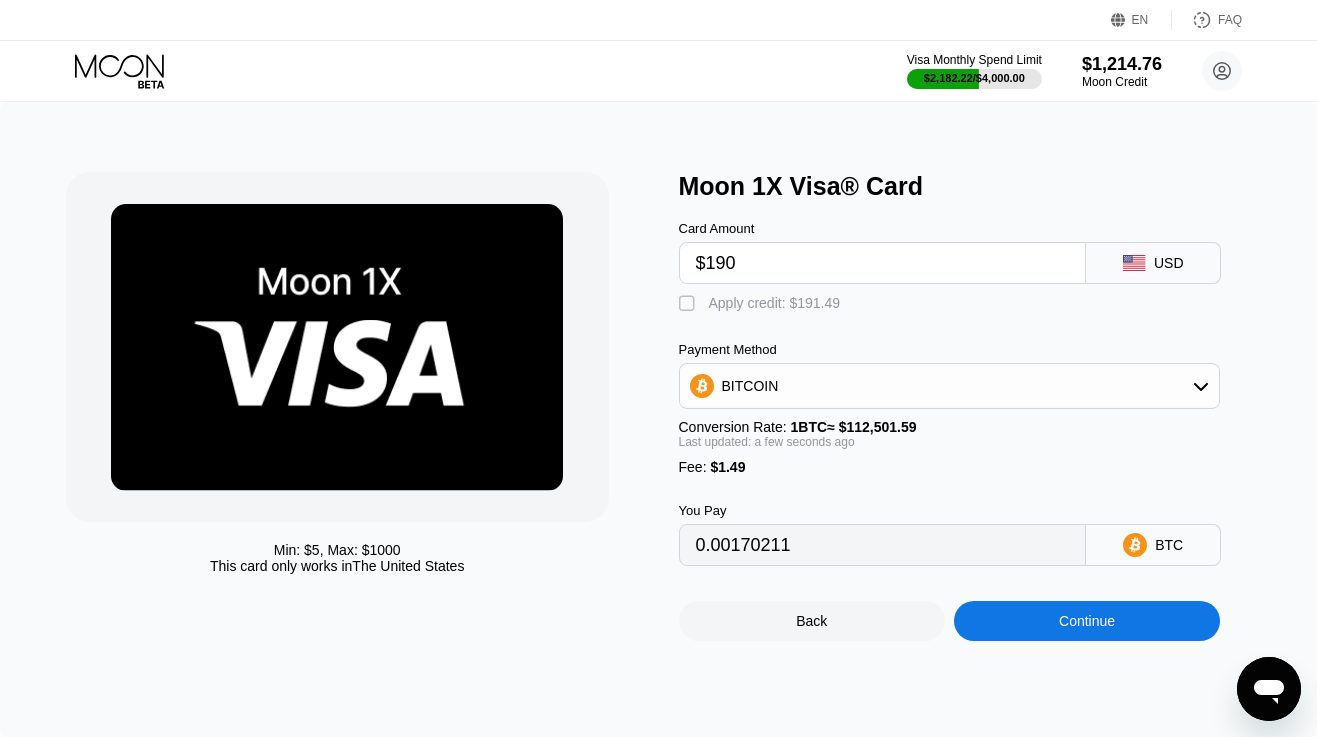 type on "$190" 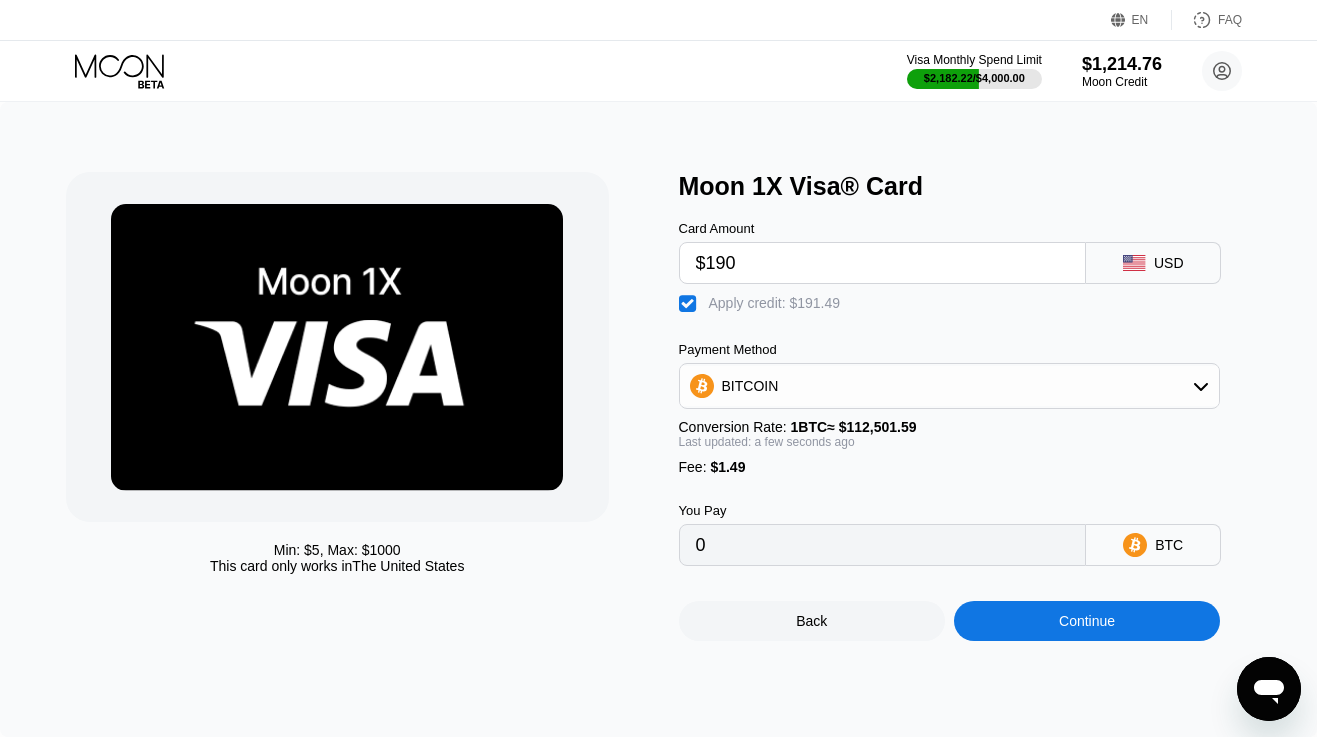 click on "Continue" at bounding box center [1087, 621] 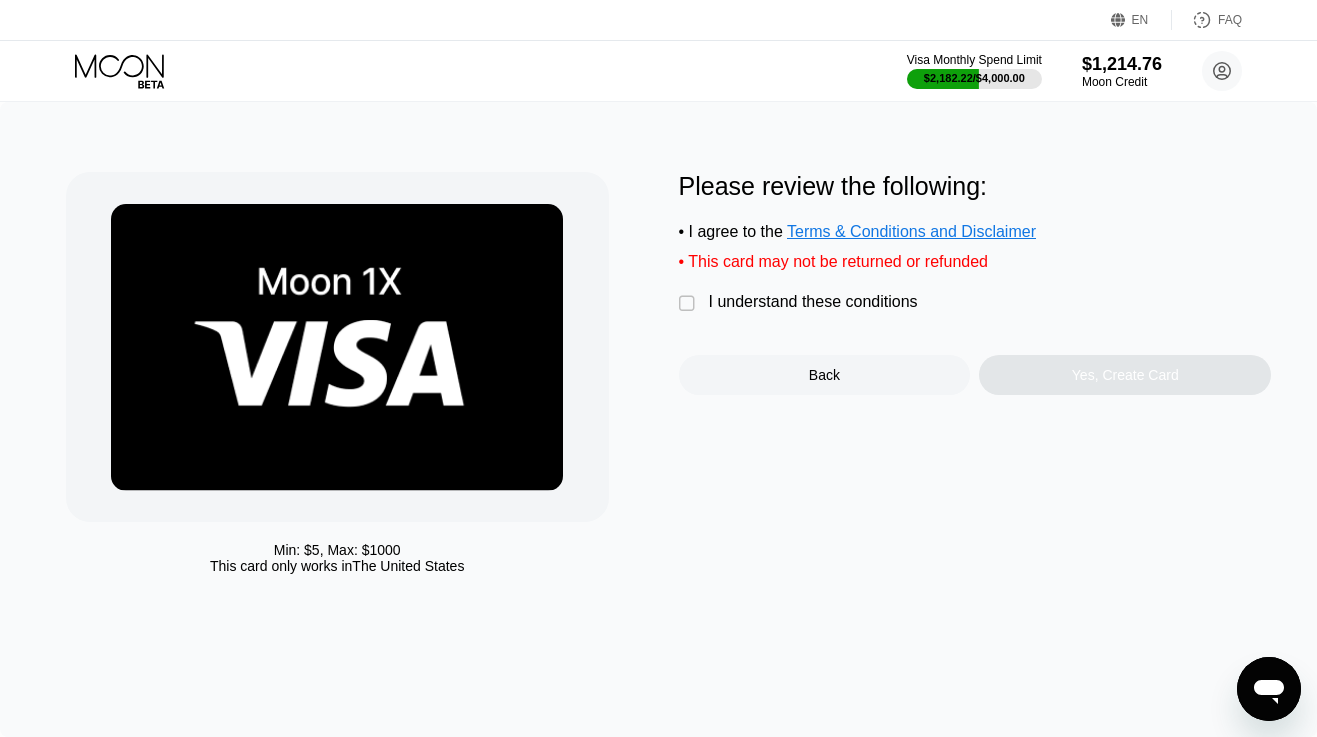 click on "I understand these conditions" at bounding box center [813, 302] 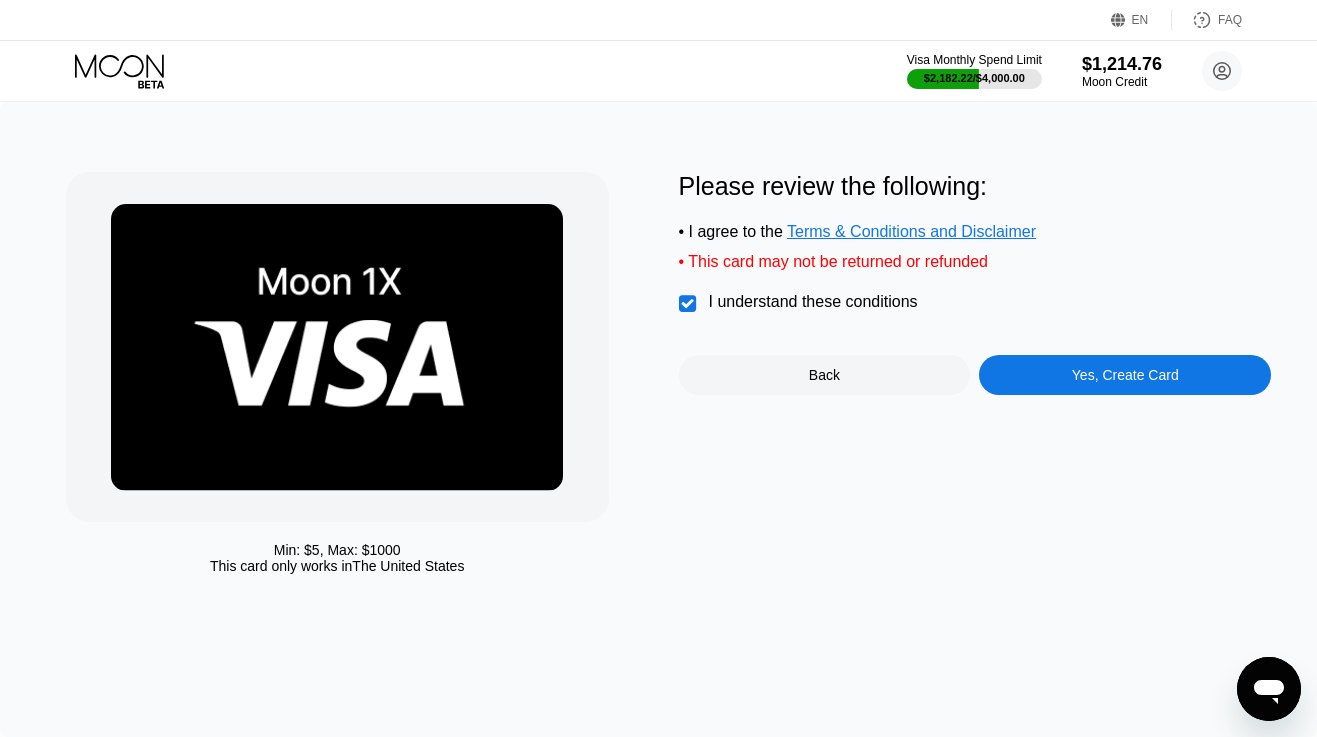 click on "Please review the following: • I agree to the   Terms & Conditions and Disclaimer • This card may not be returned or refunded  I understand these conditions Back Yes, Create Card" at bounding box center [975, 283] 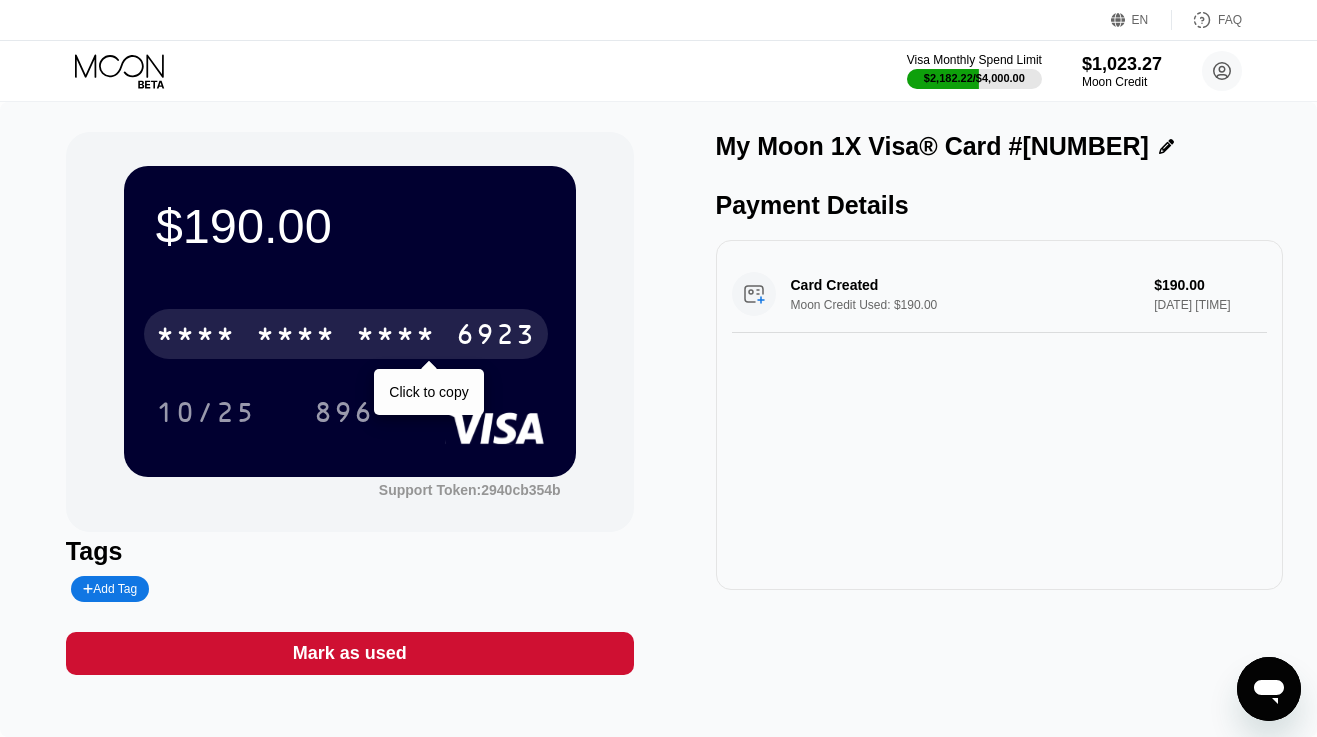 click on "* * * *" at bounding box center [296, 337] 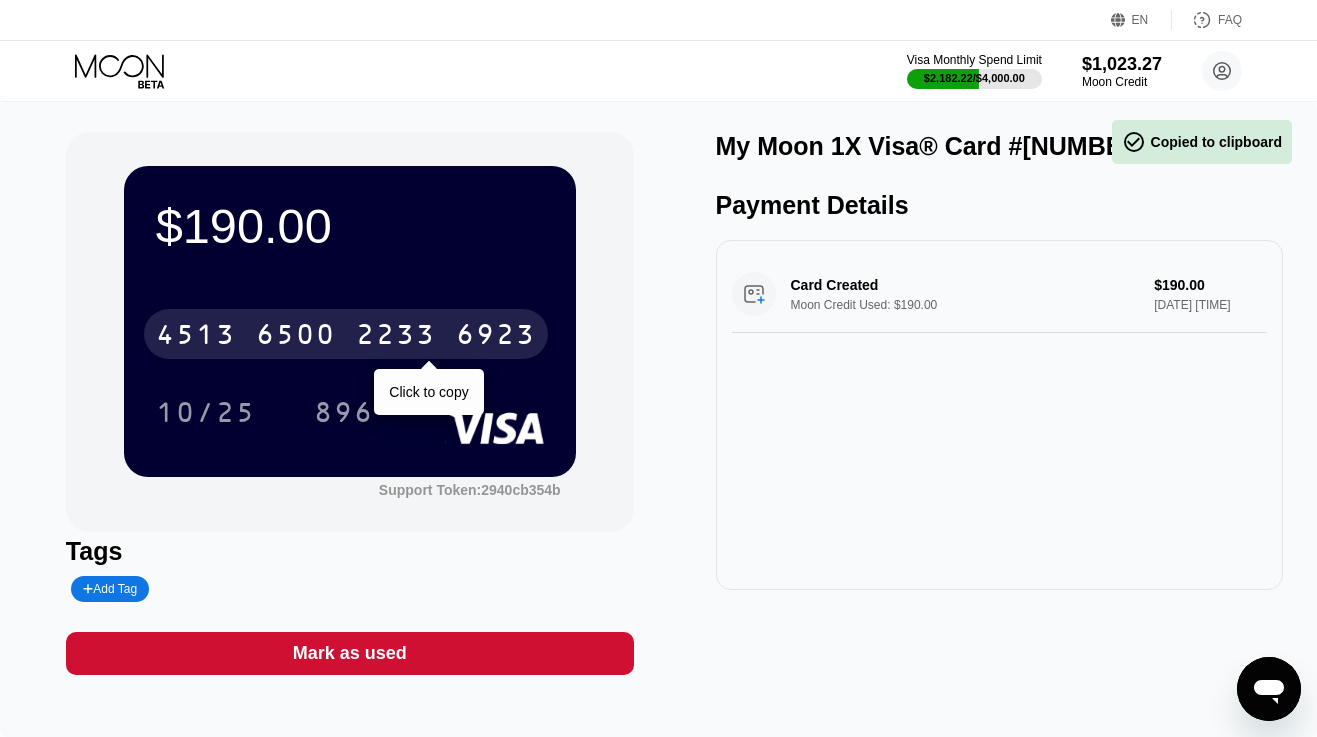 click on "[CARD_NUMBER]" at bounding box center (346, 334) 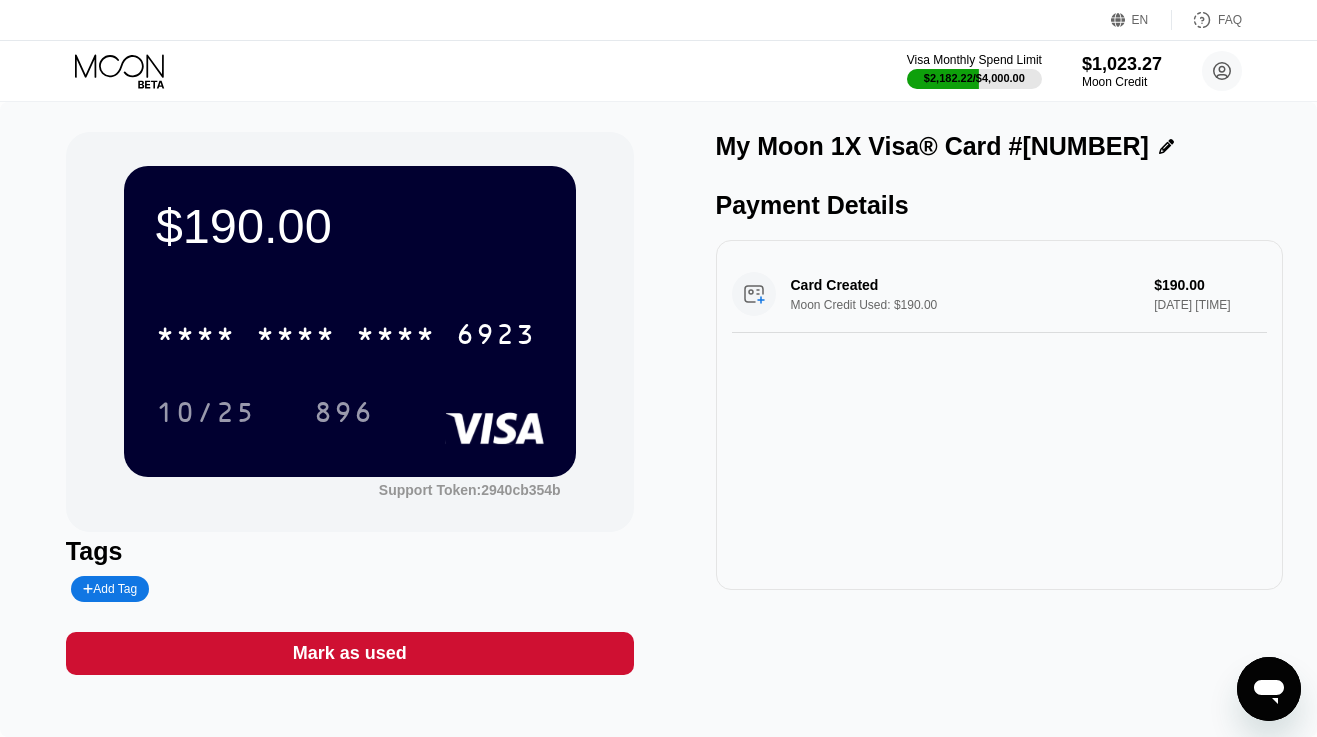 click 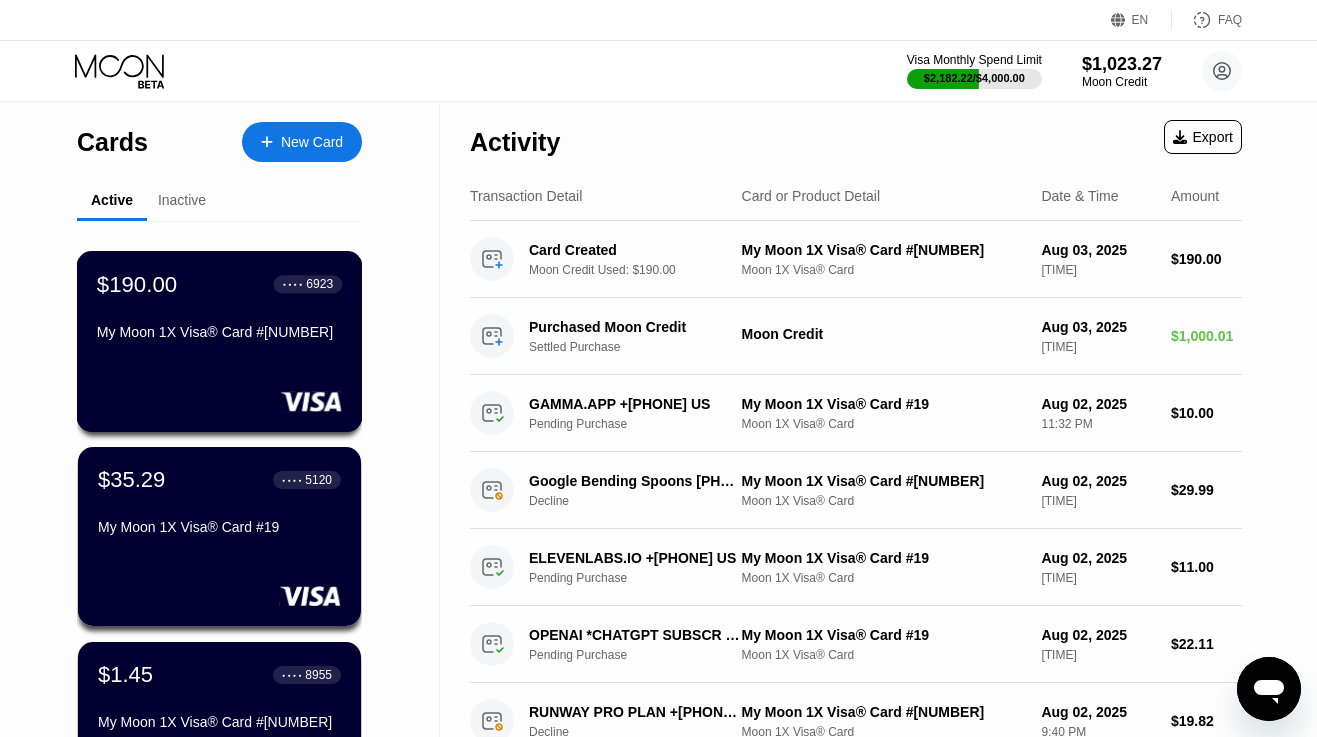 scroll, scrollTop: 0, scrollLeft: 0, axis: both 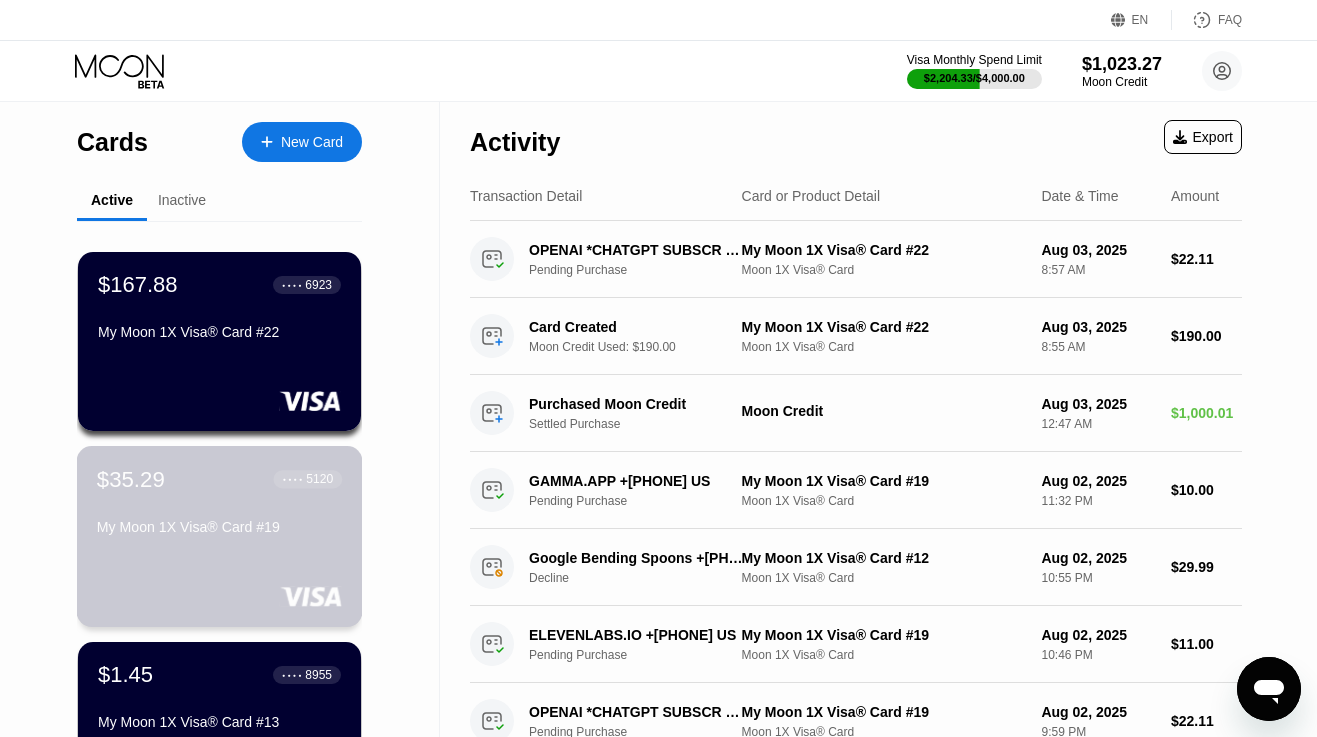 click on "$35.29 ● ● ● ● 5120 My Moon 1X Visa® Card #19" at bounding box center [220, 536] 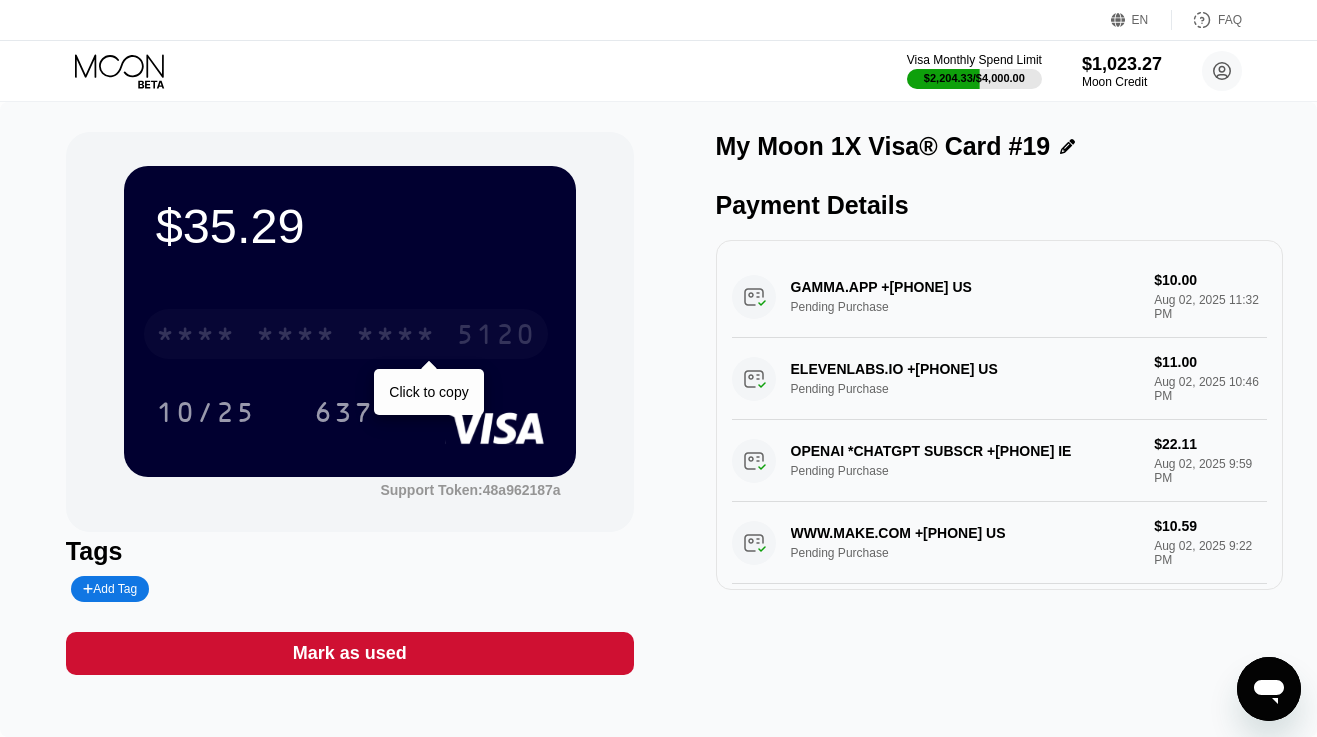 click on "* * * *" at bounding box center [296, 337] 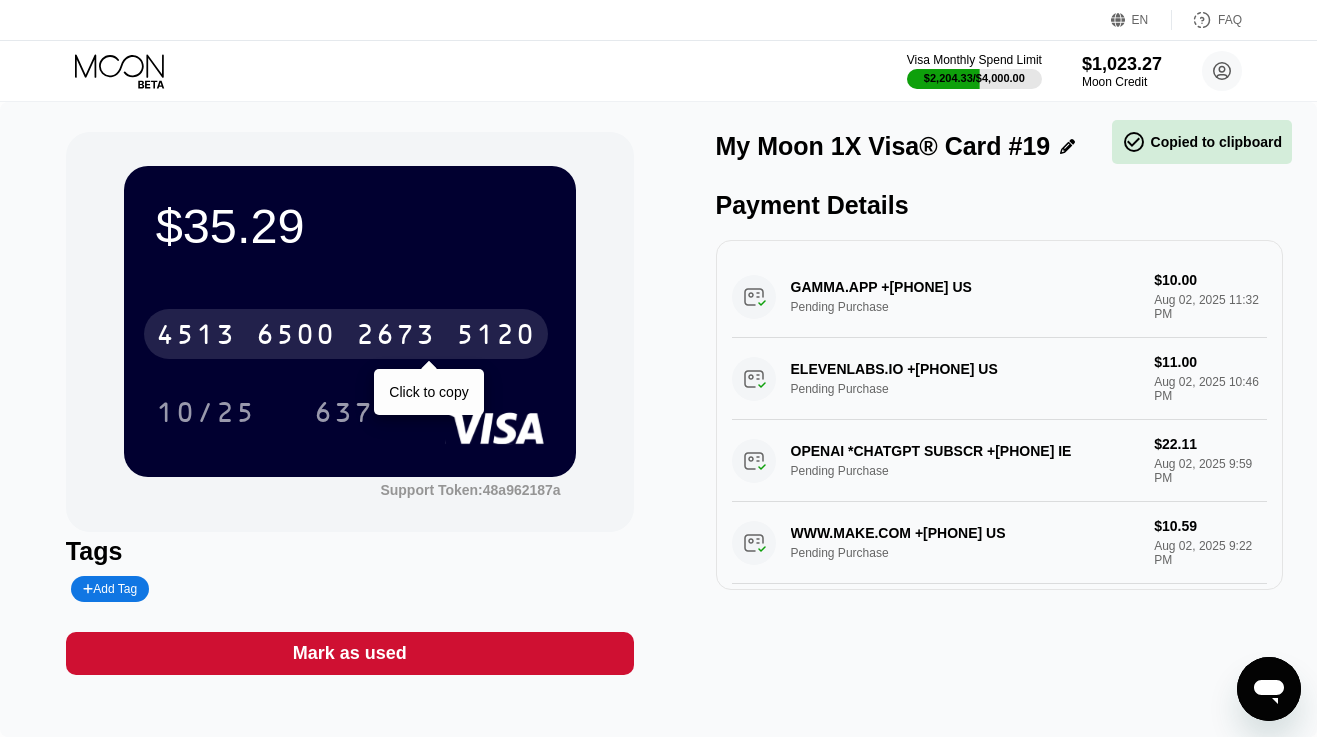 click on "6500" at bounding box center (296, 337) 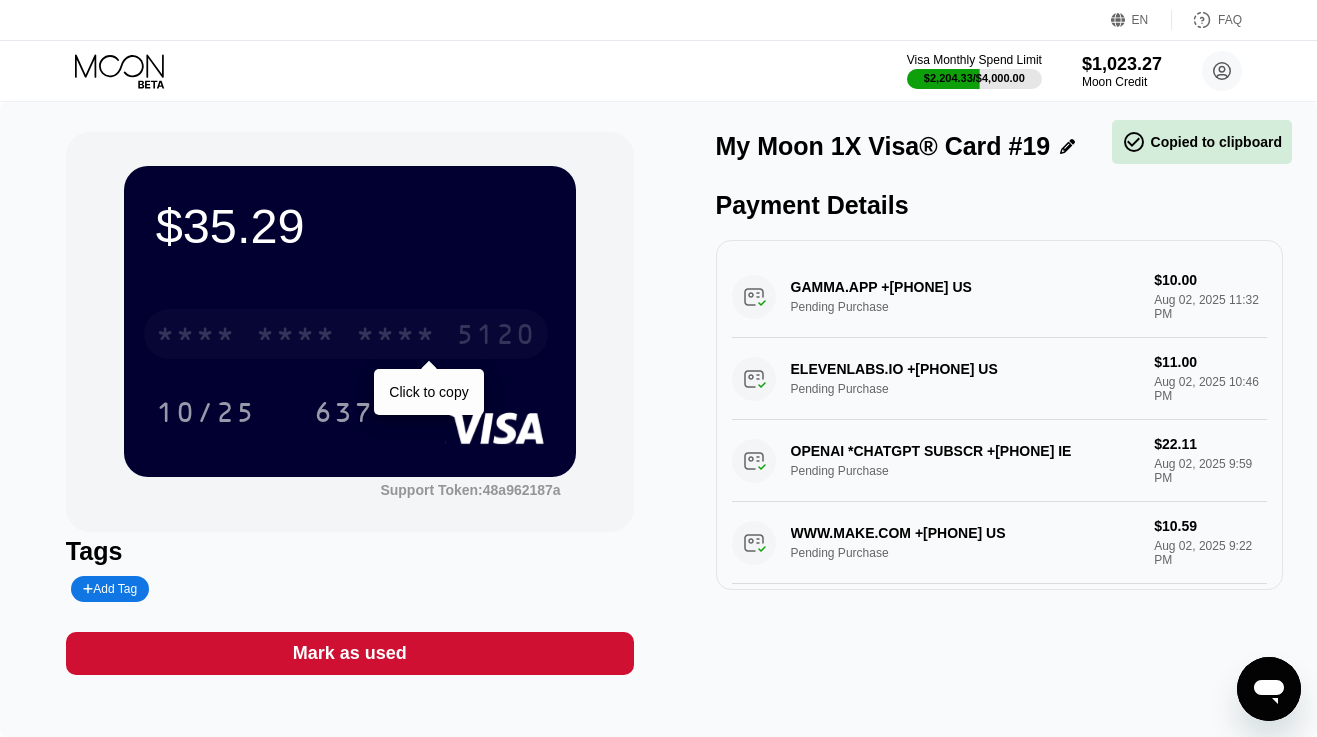 click on "* * * *" at bounding box center (296, 337) 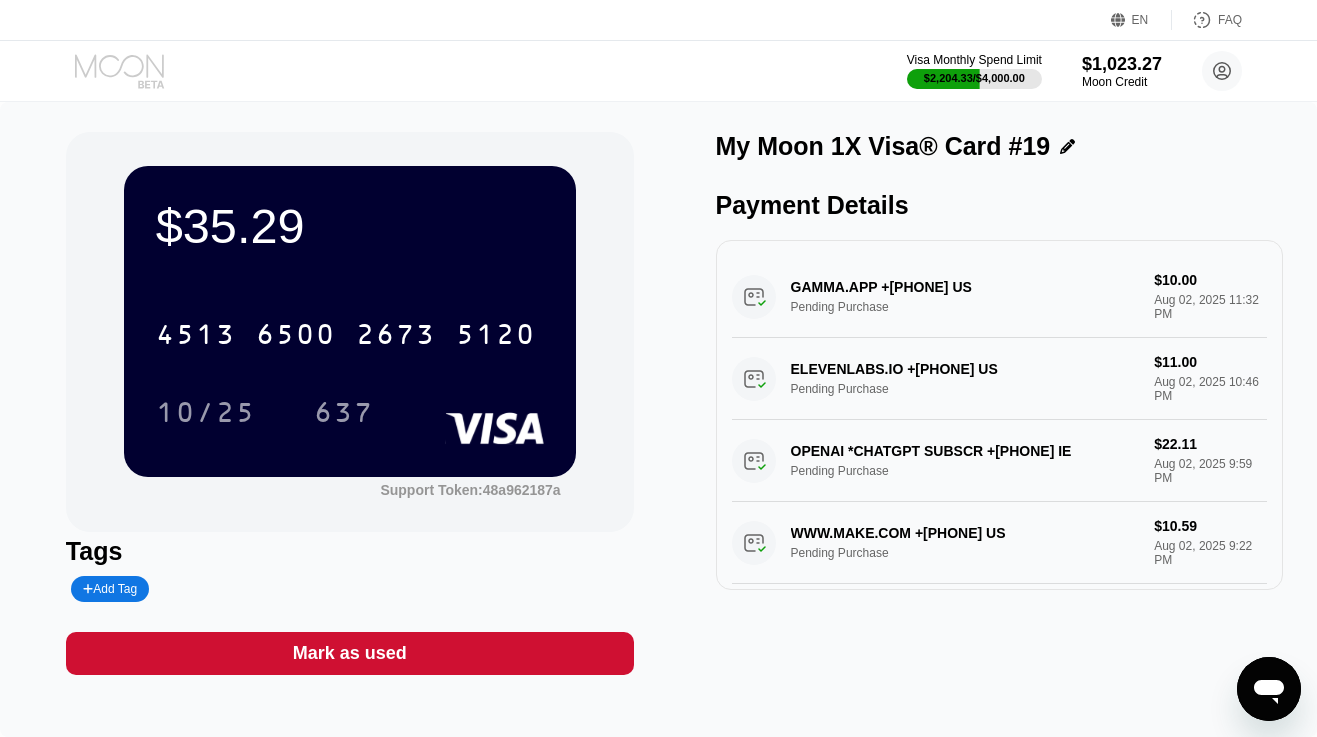 click 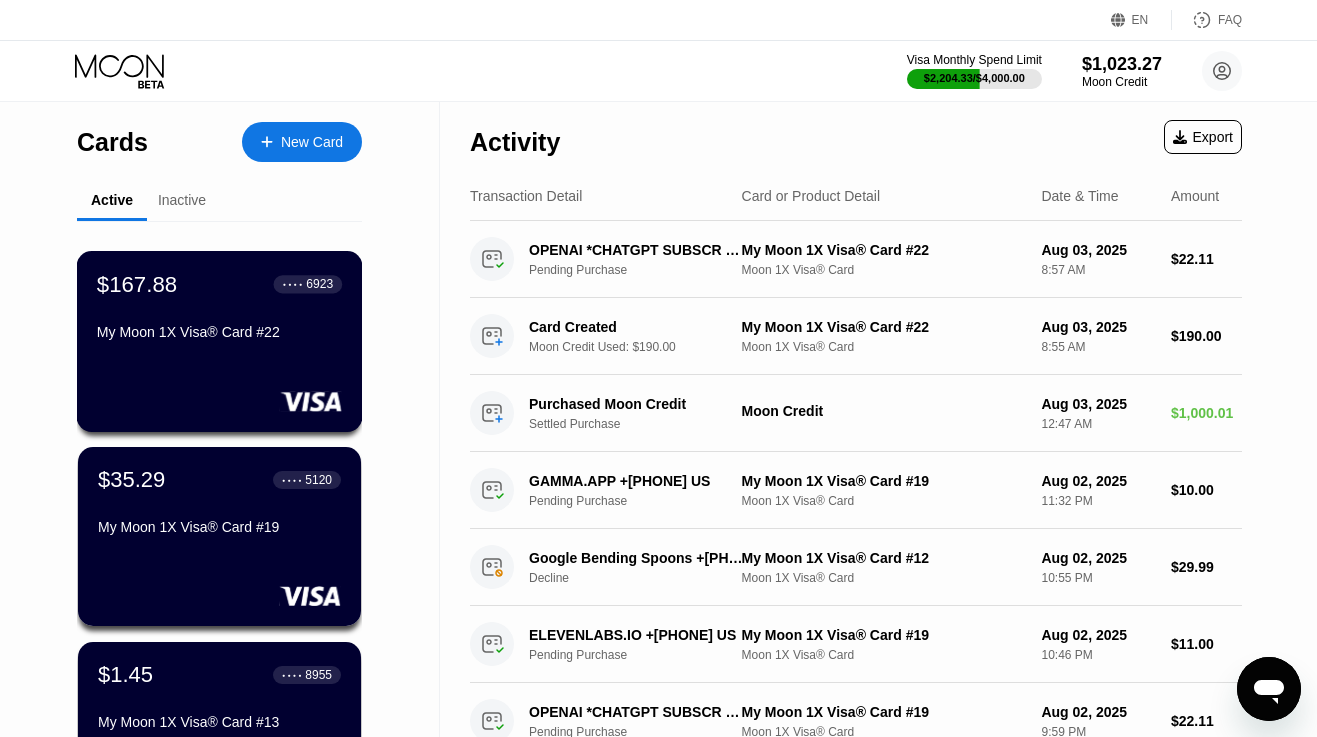 click on "My Moon 1X Visa® Card #22" at bounding box center (219, 332) 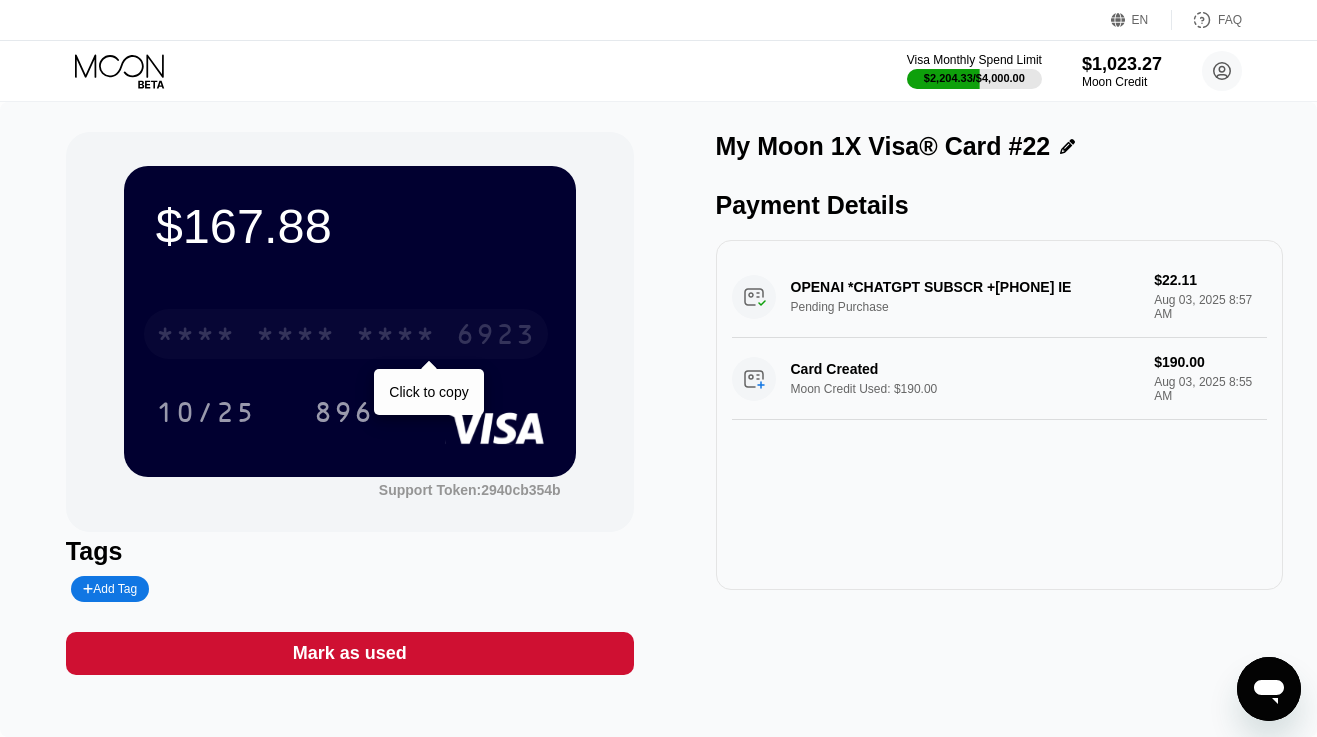 click on "* * * *" at bounding box center (196, 337) 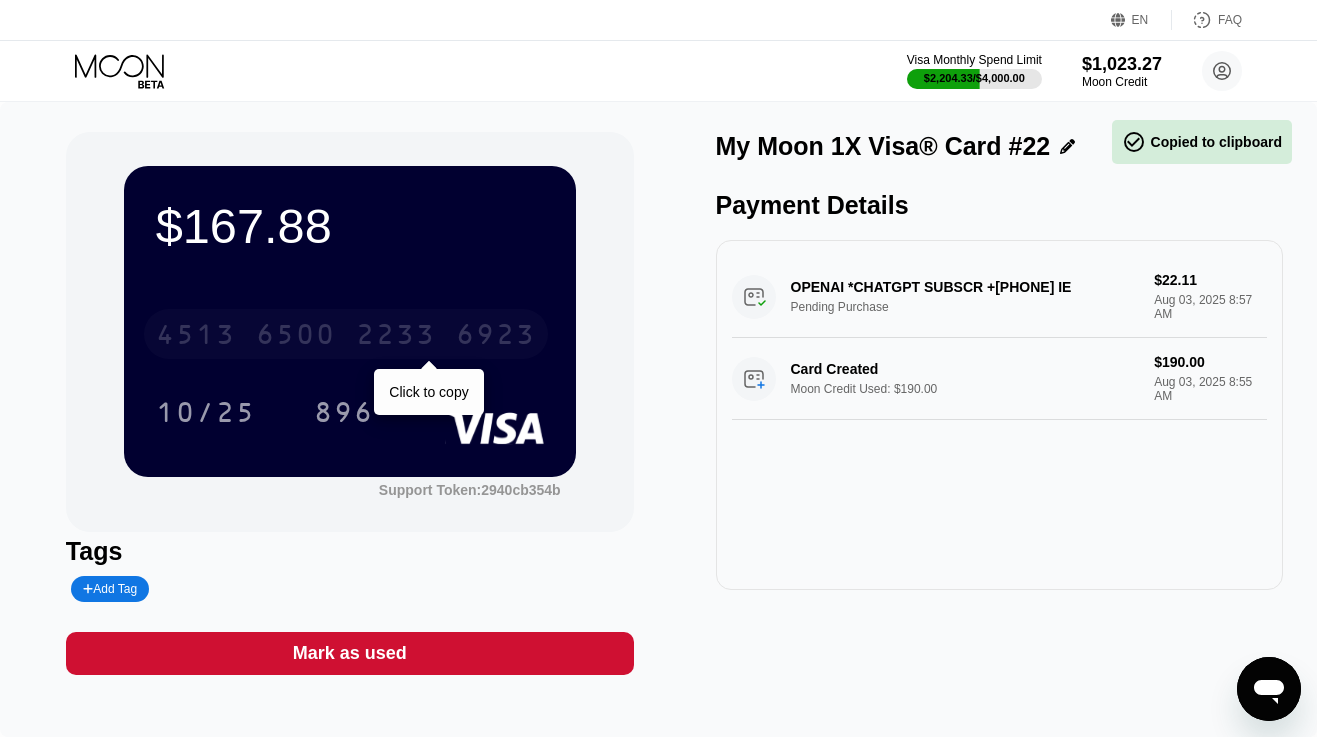 click on "4513" at bounding box center (196, 337) 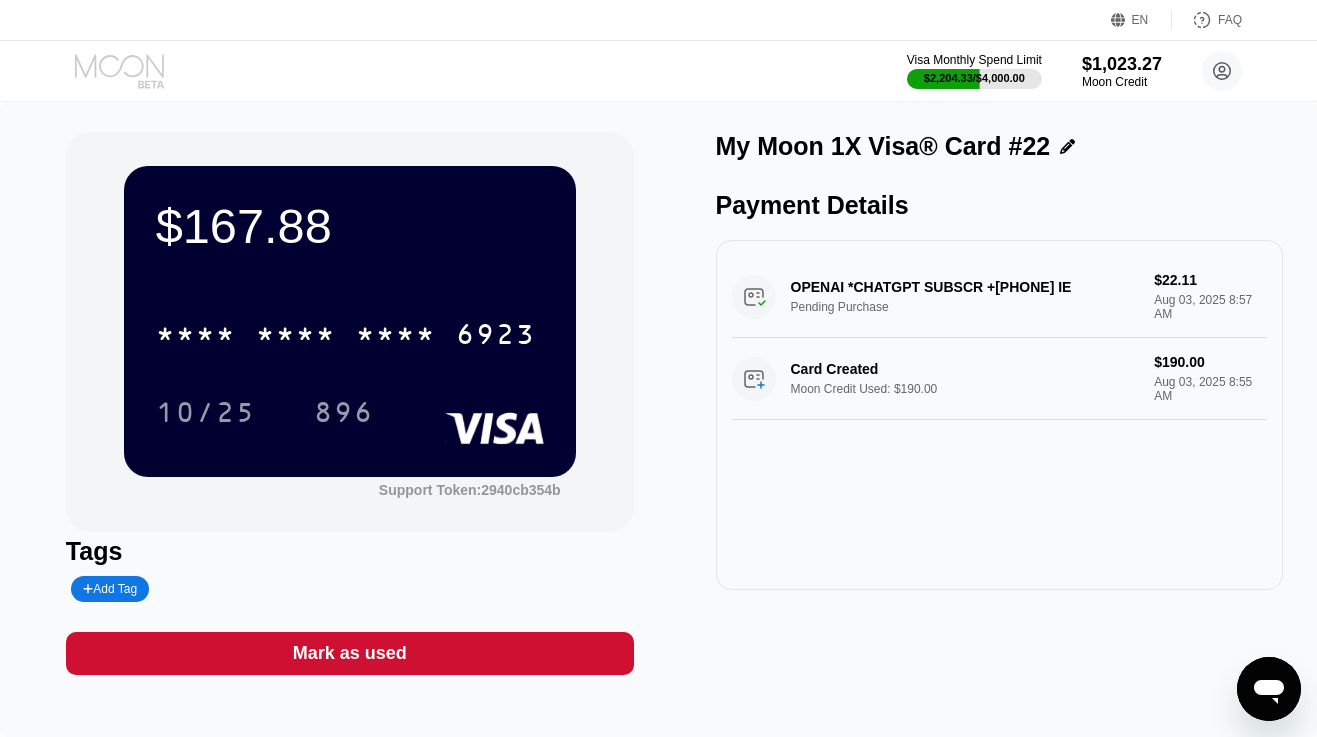 click 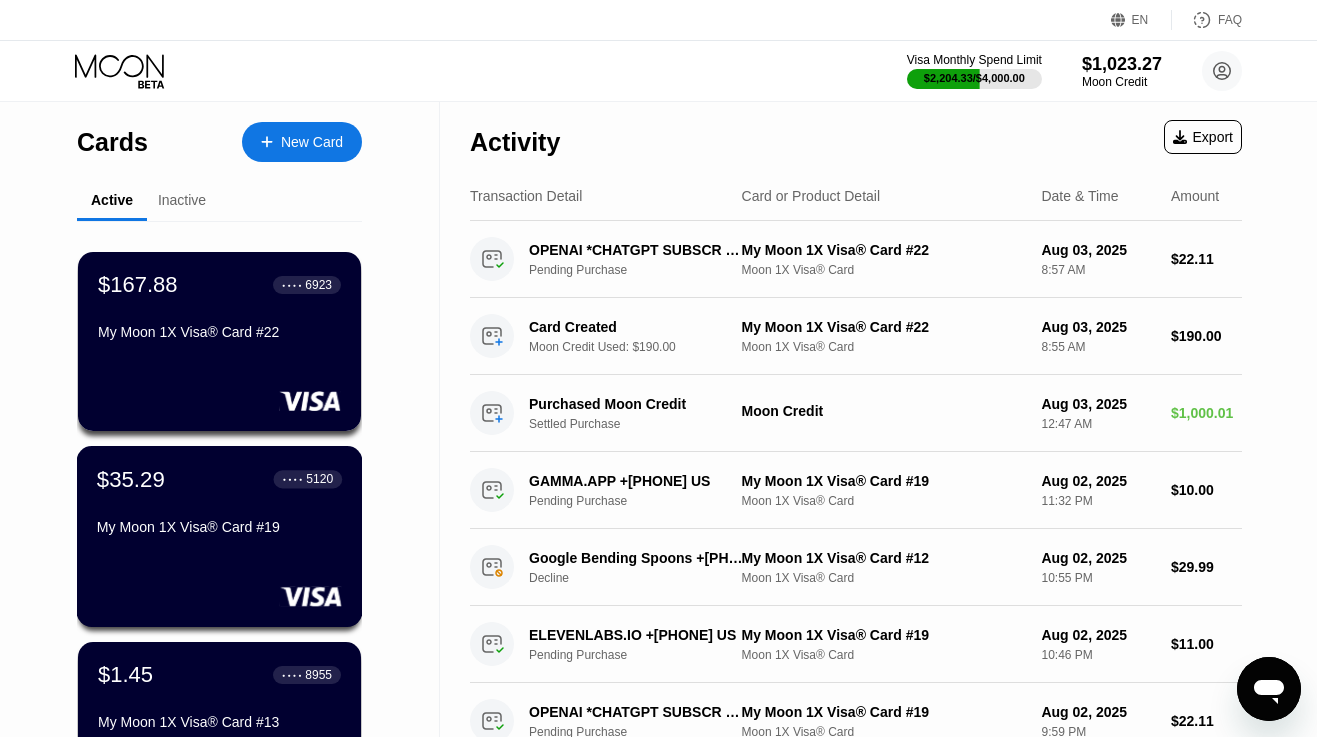 click on "My Moon 1X Visa® Card #19" at bounding box center [219, 527] 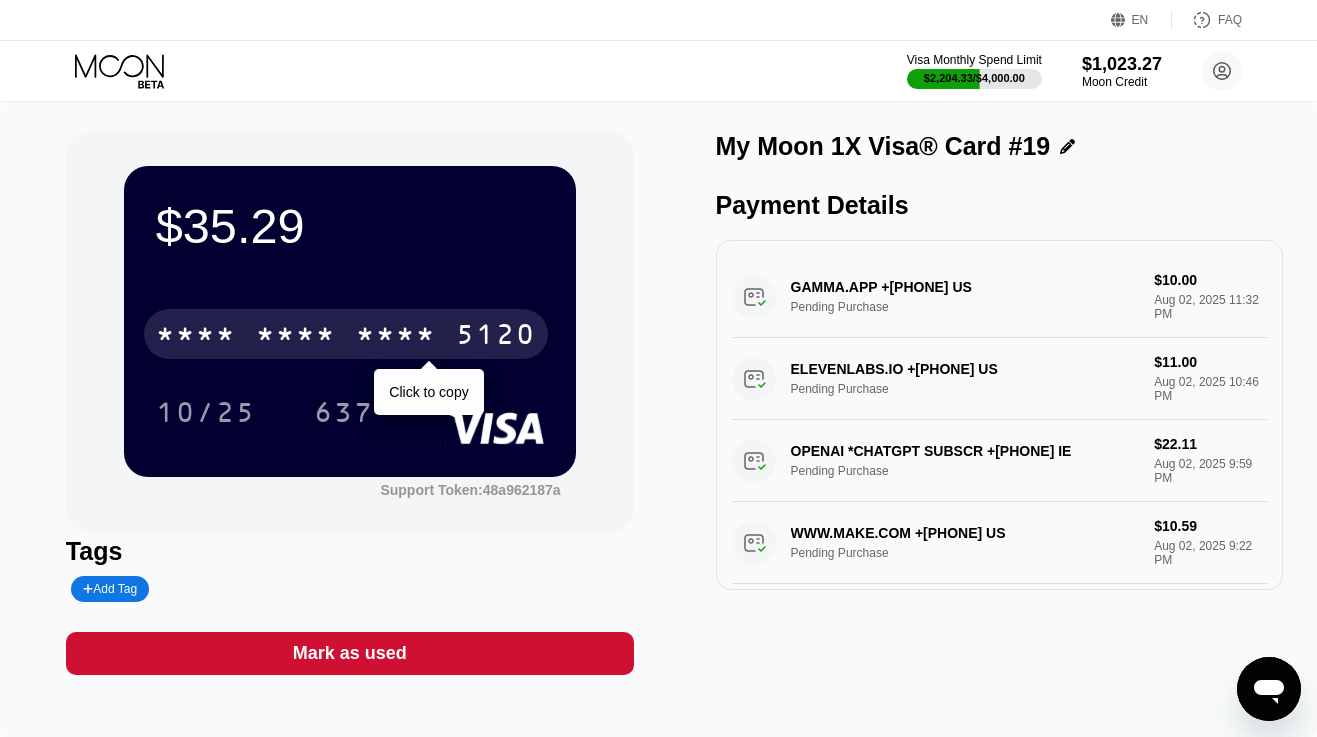 click on "* * * * * * * * * * * * 5120" at bounding box center (346, 334) 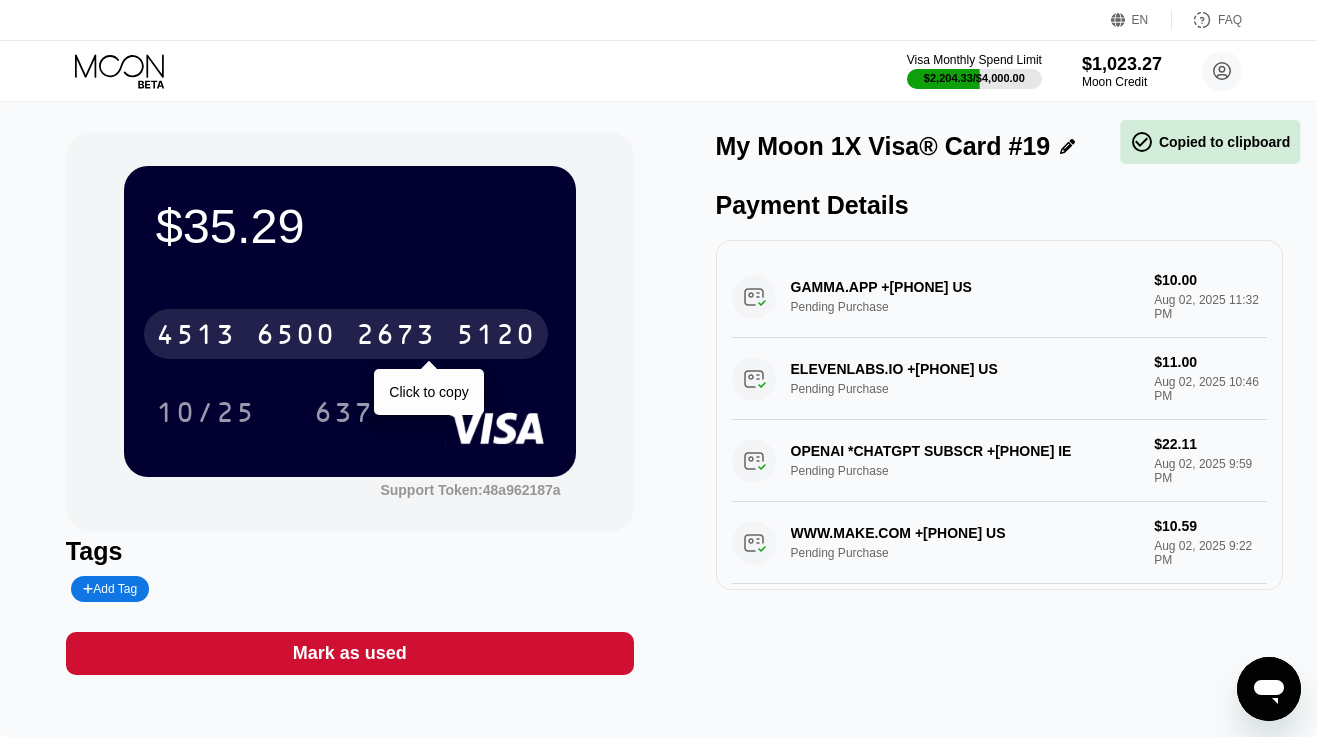 click on "4513 6500 2673 5120" at bounding box center (346, 334) 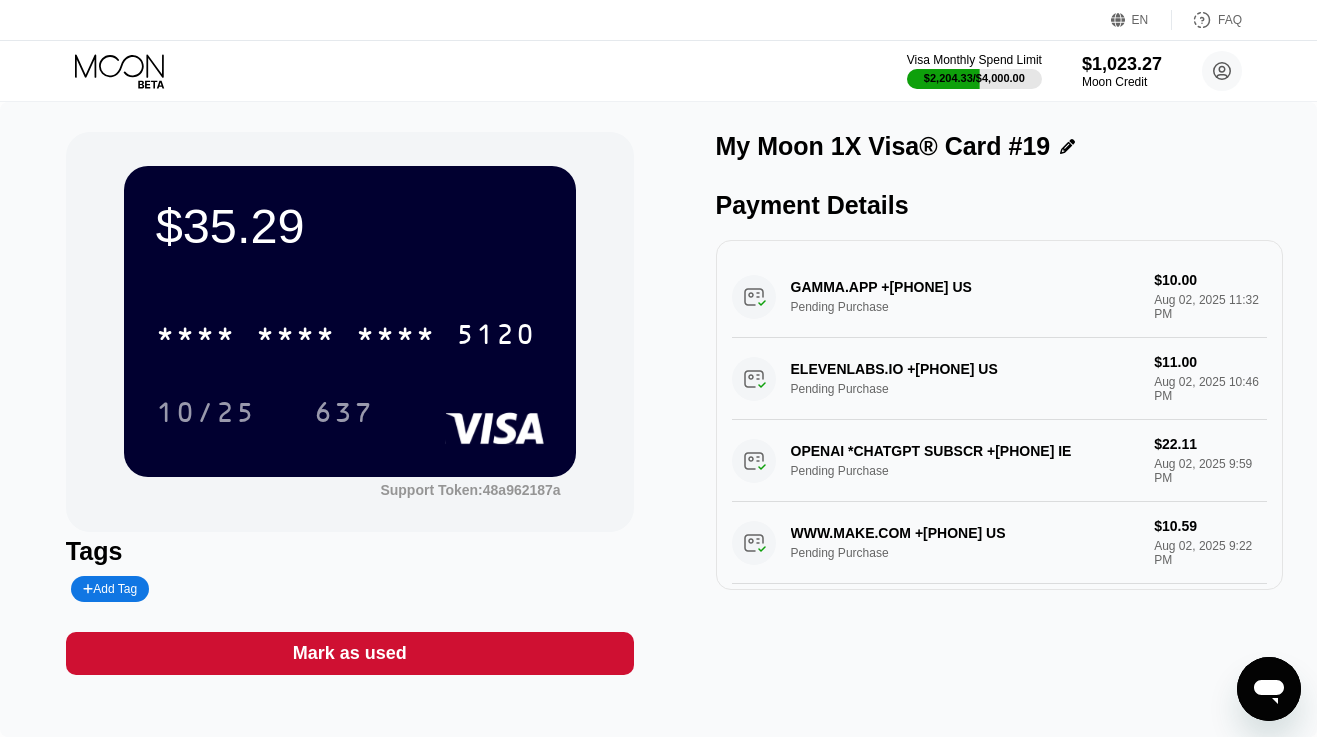 click 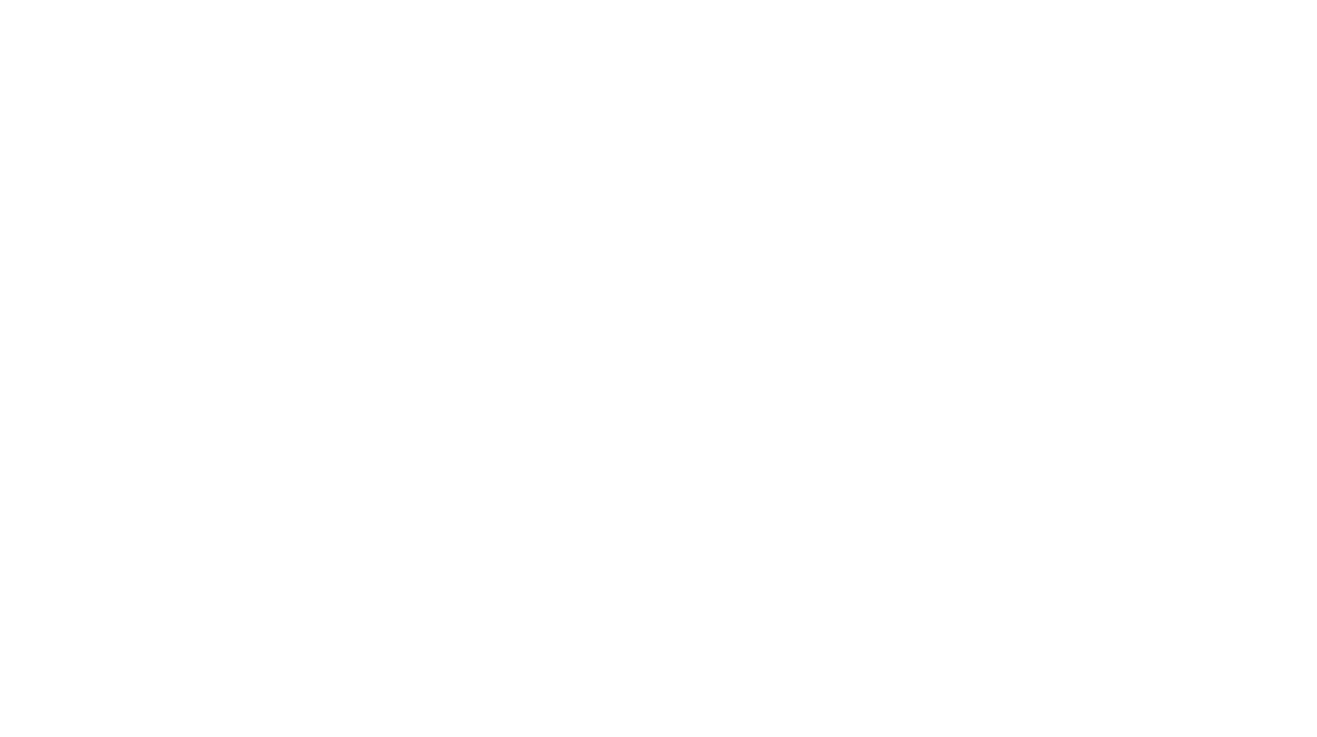 scroll, scrollTop: 0, scrollLeft: 0, axis: both 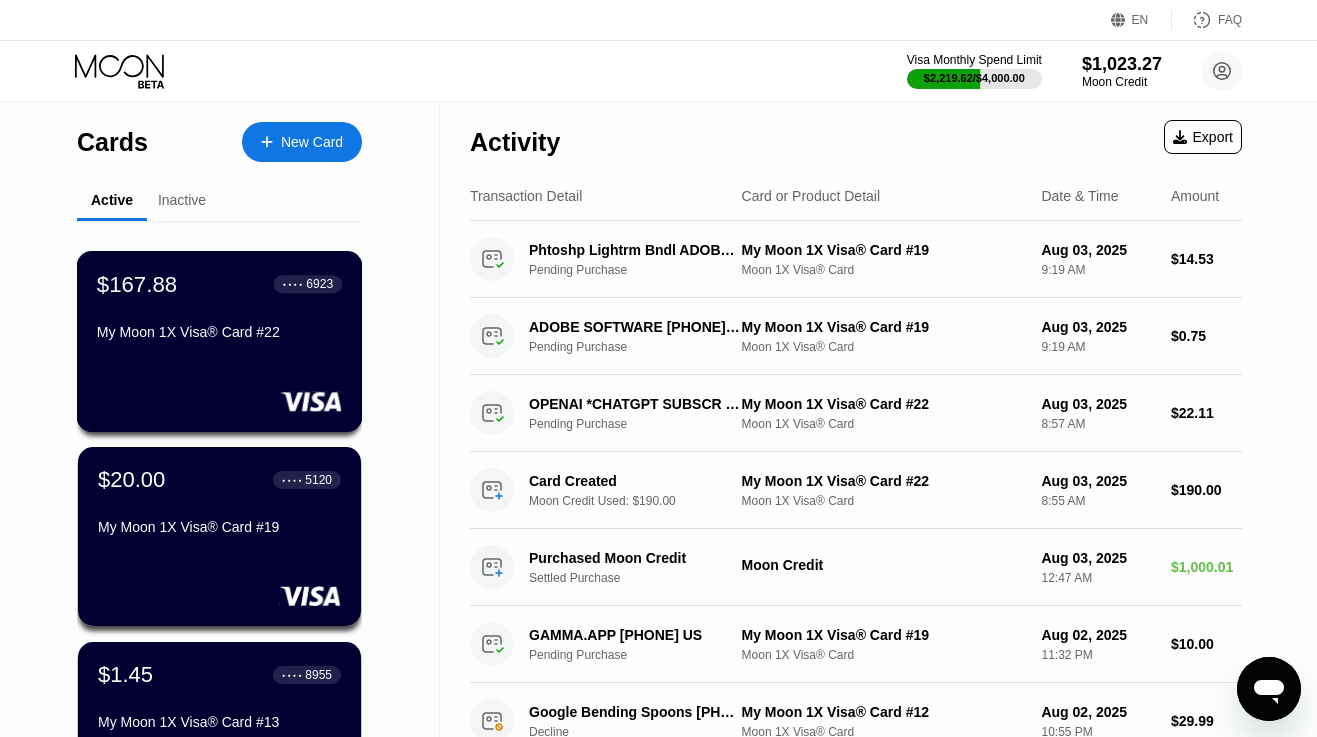 click on "$167.88 ● ● ● ● 6923 My Moon 1X Visa® Card #22" at bounding box center (220, 341) 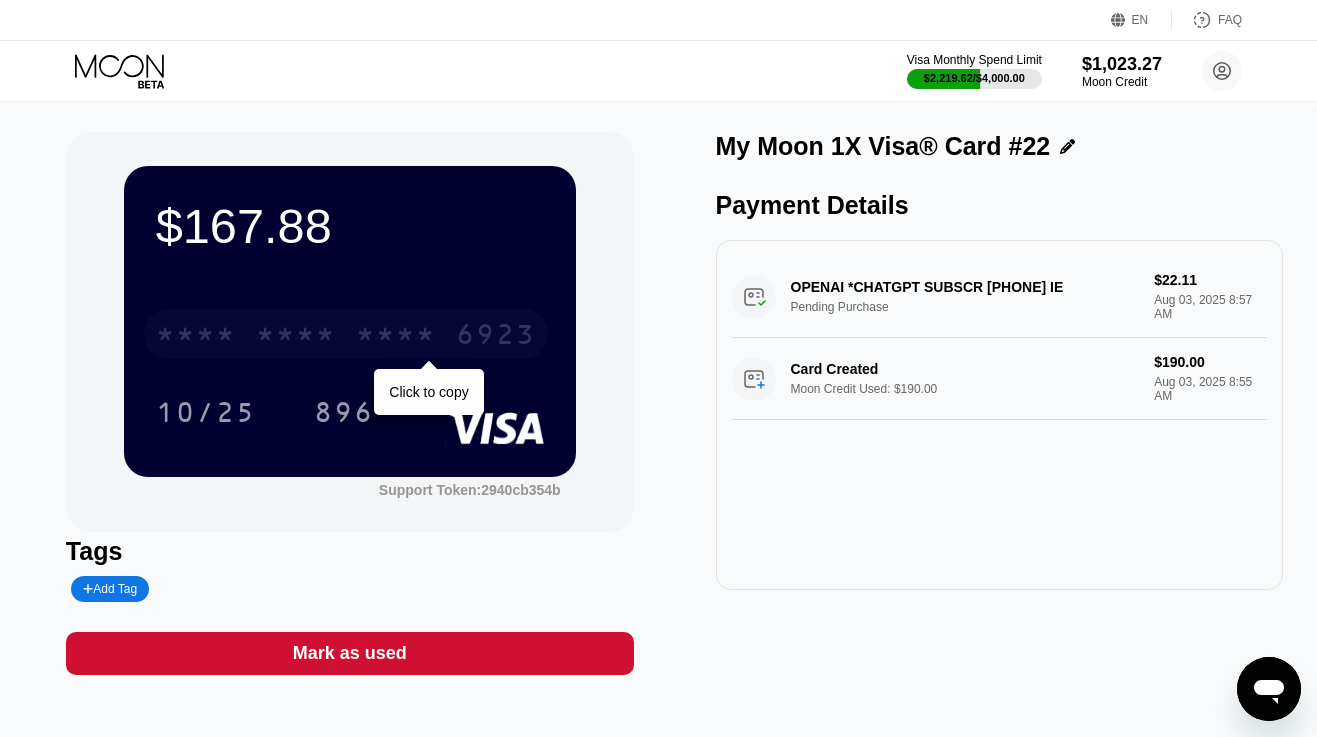 click on "* * * *" at bounding box center (296, 337) 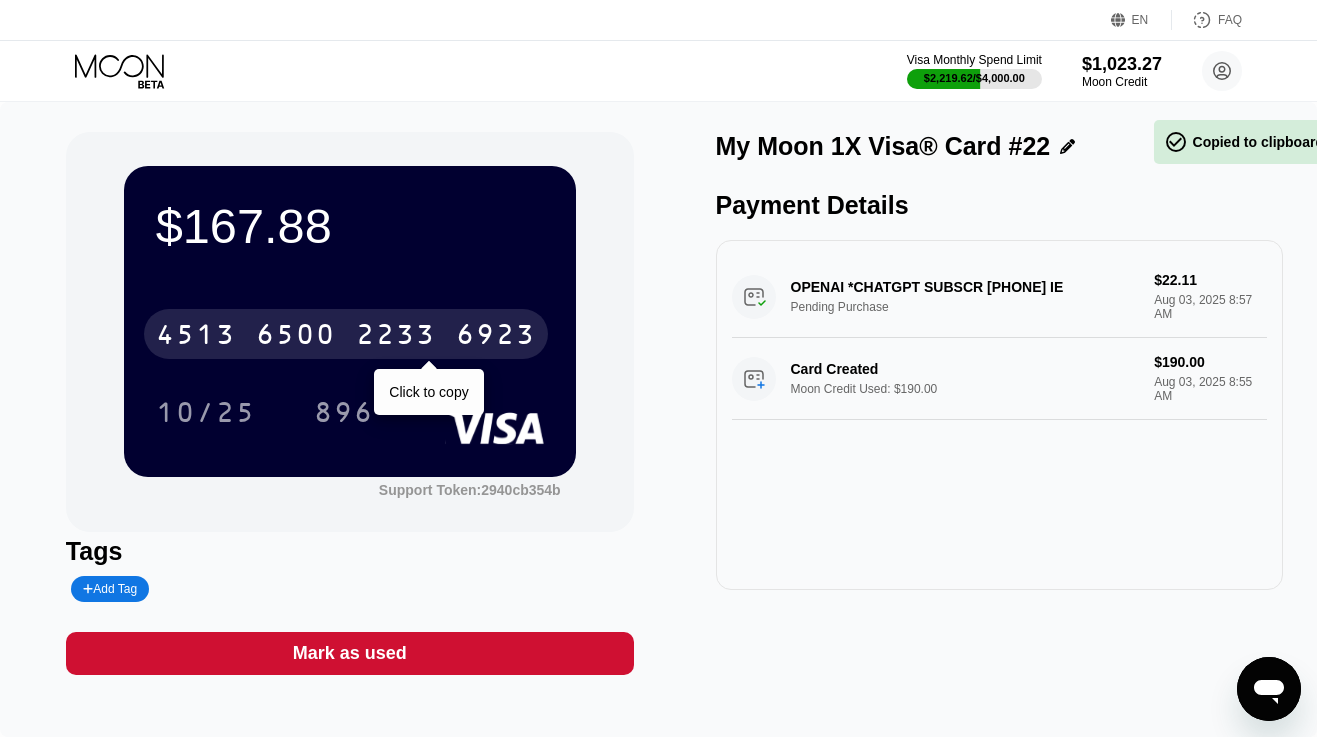 click on "6500" at bounding box center [296, 337] 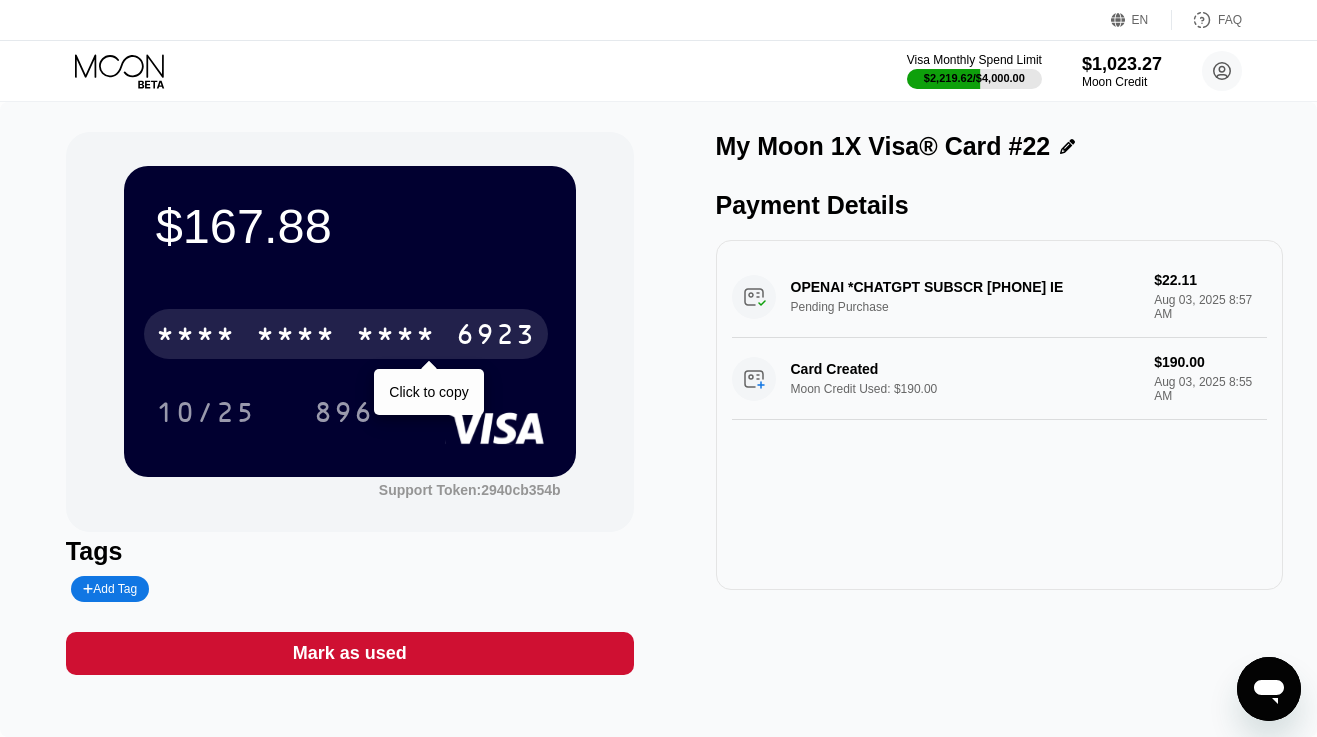 click on "* * * *" at bounding box center [196, 337] 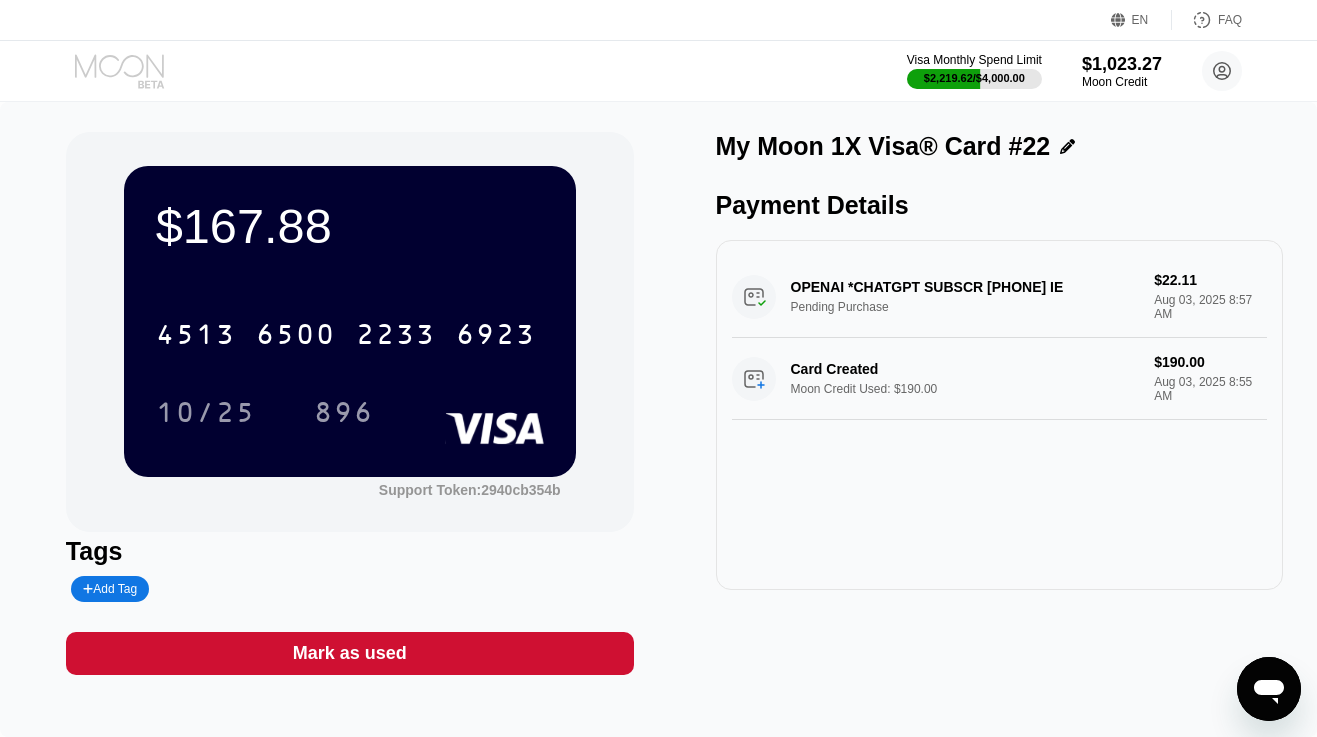 click 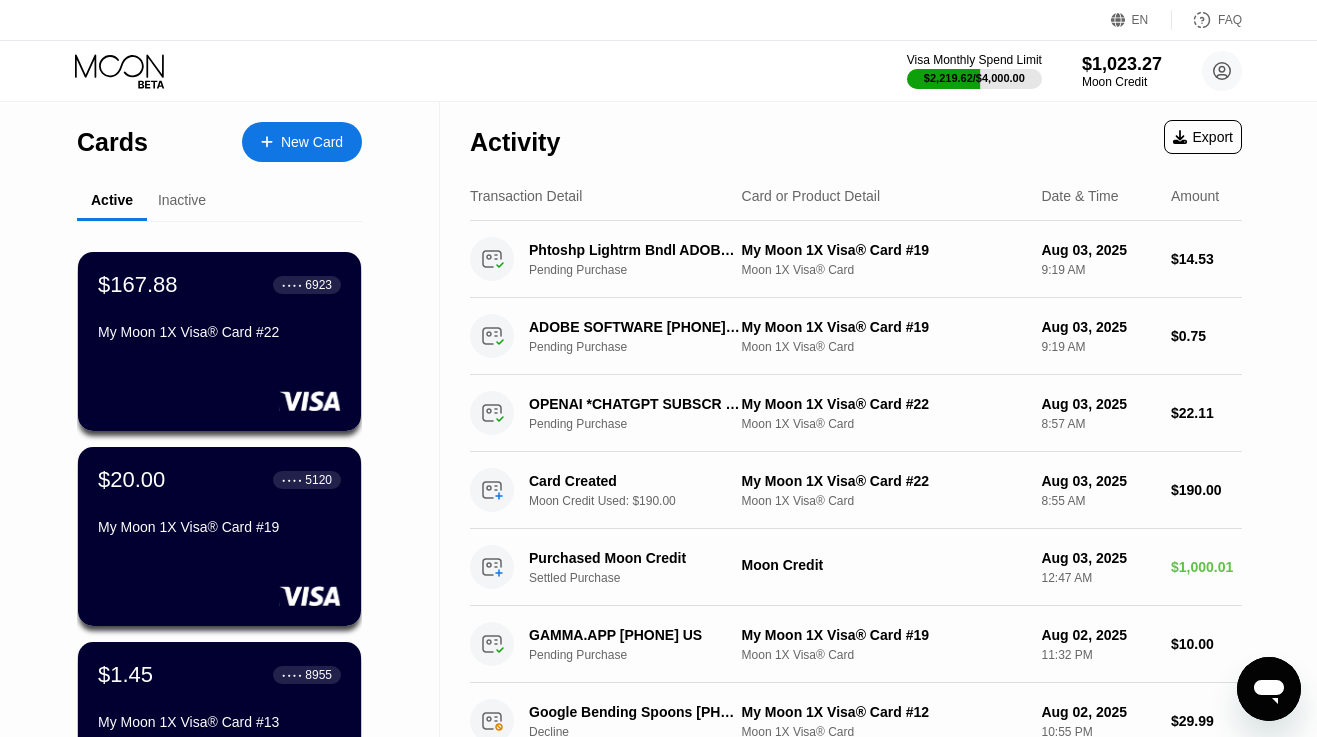 scroll, scrollTop: 0, scrollLeft: 0, axis: both 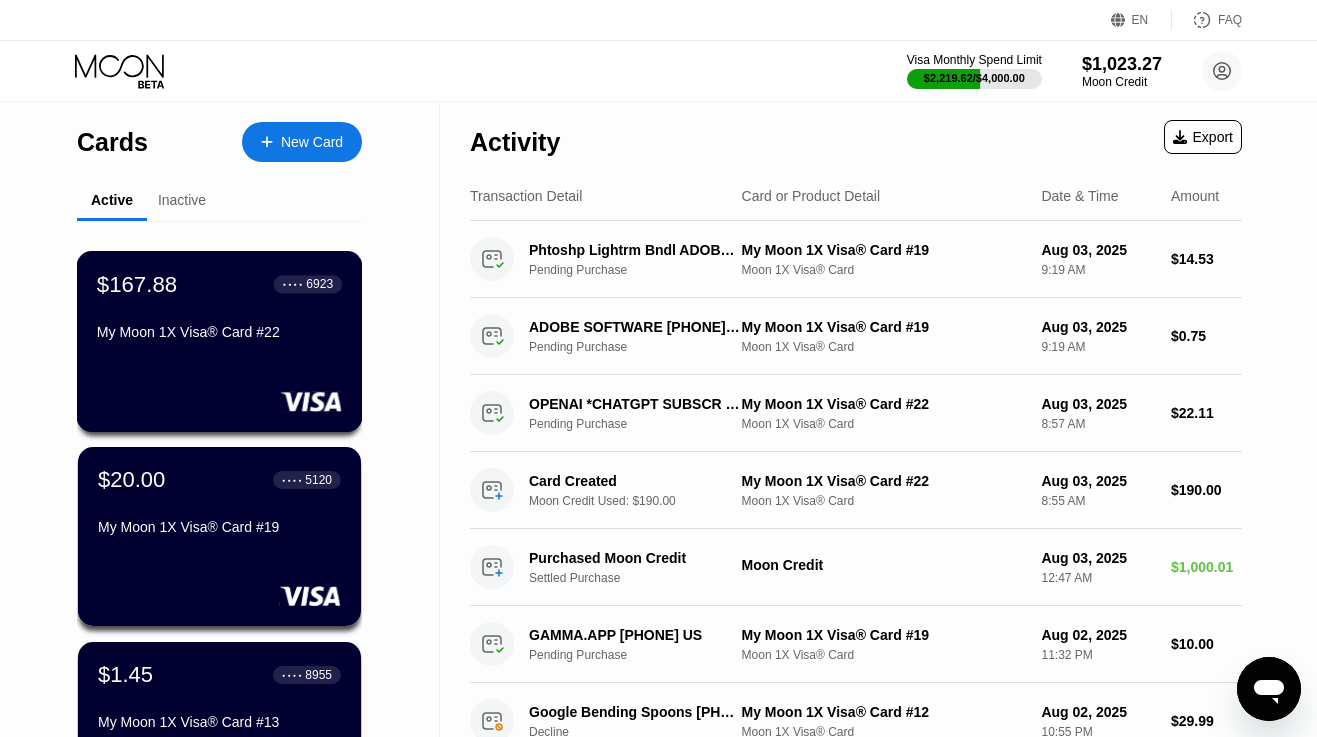 click at bounding box center [219, 401] 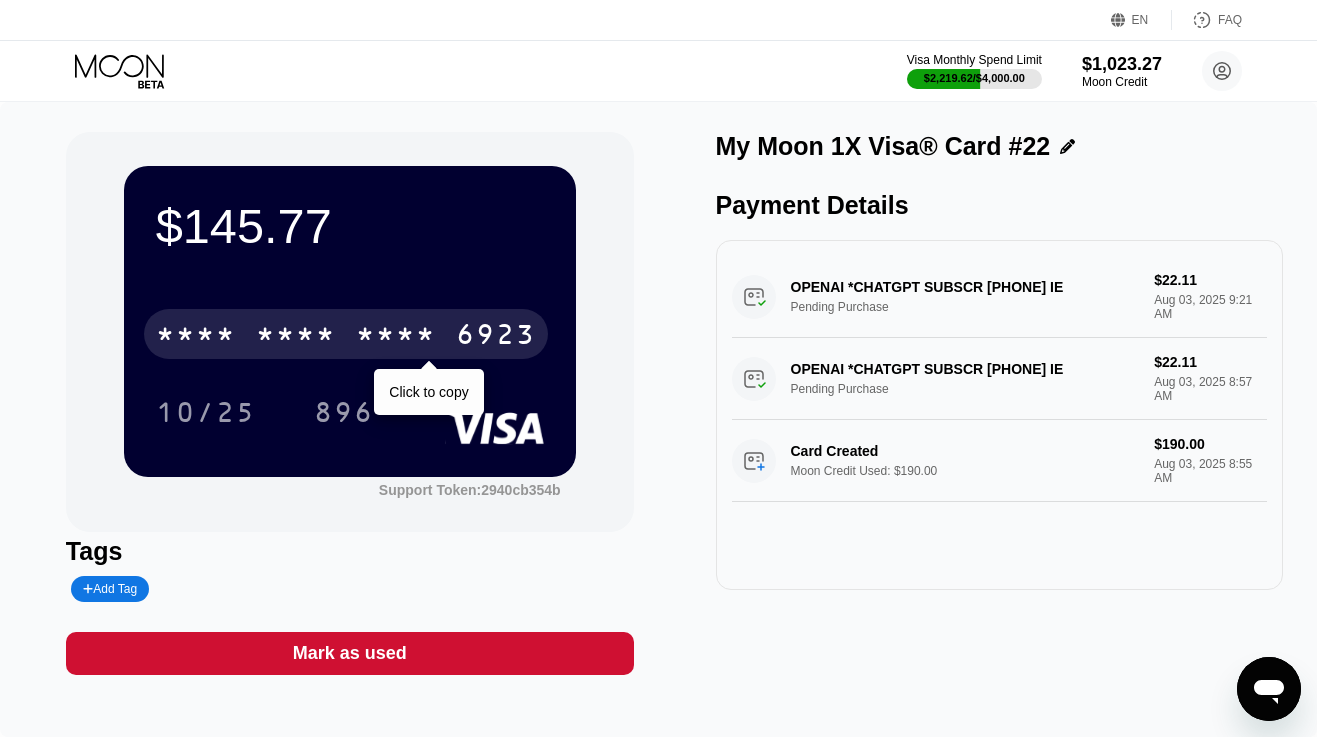 click on "* * * *" at bounding box center [396, 337] 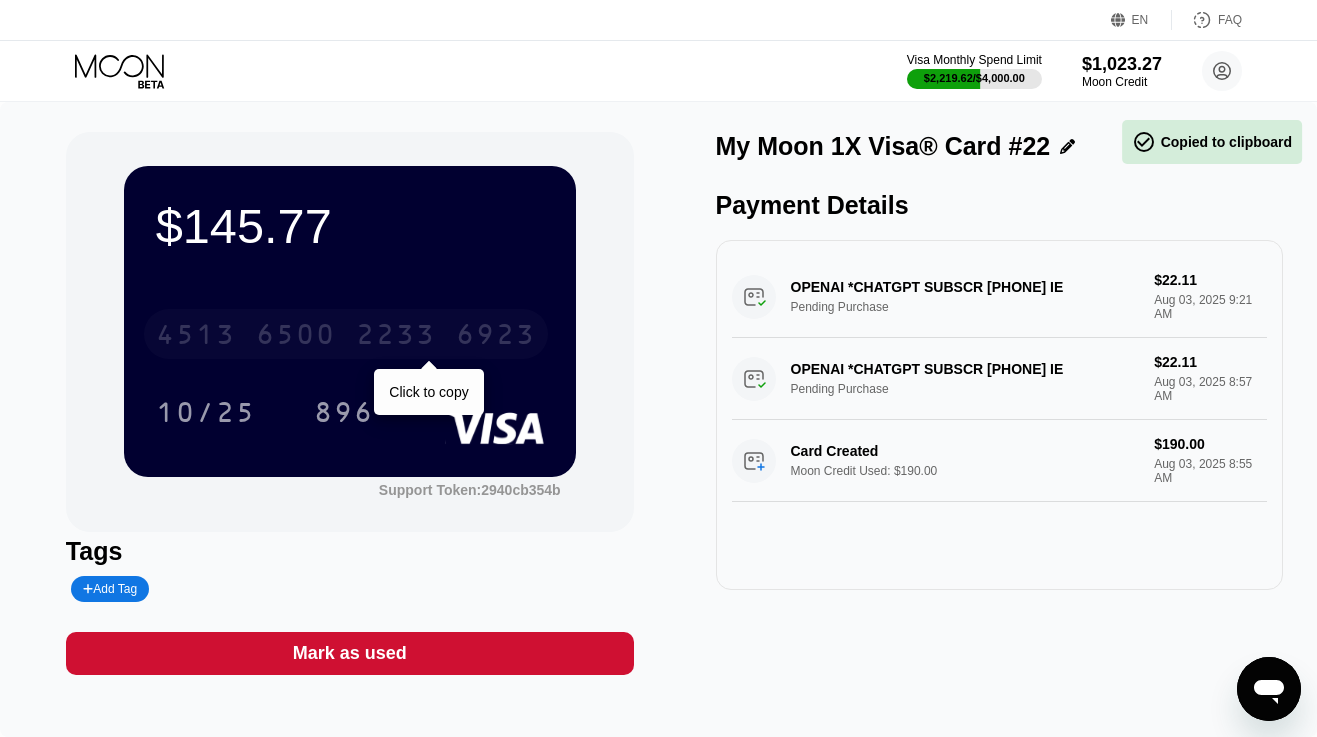 click on "2233" at bounding box center [396, 337] 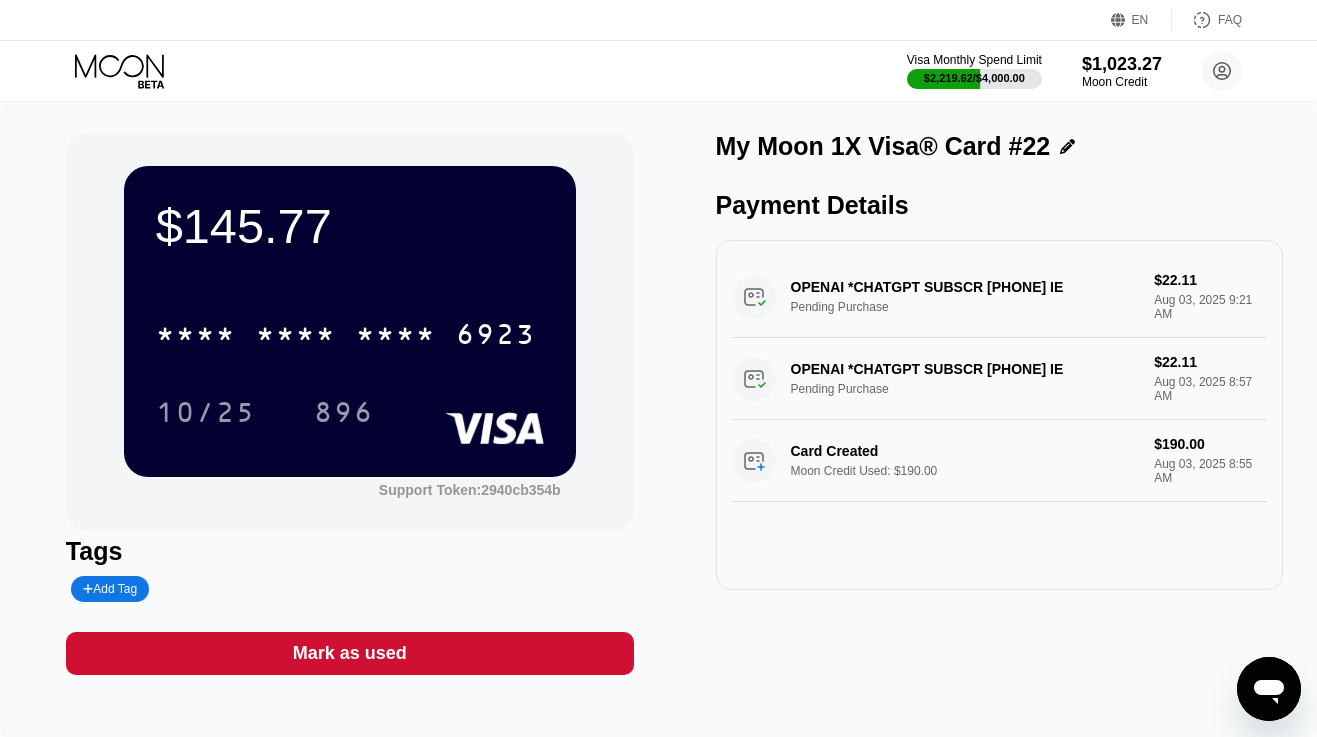 click 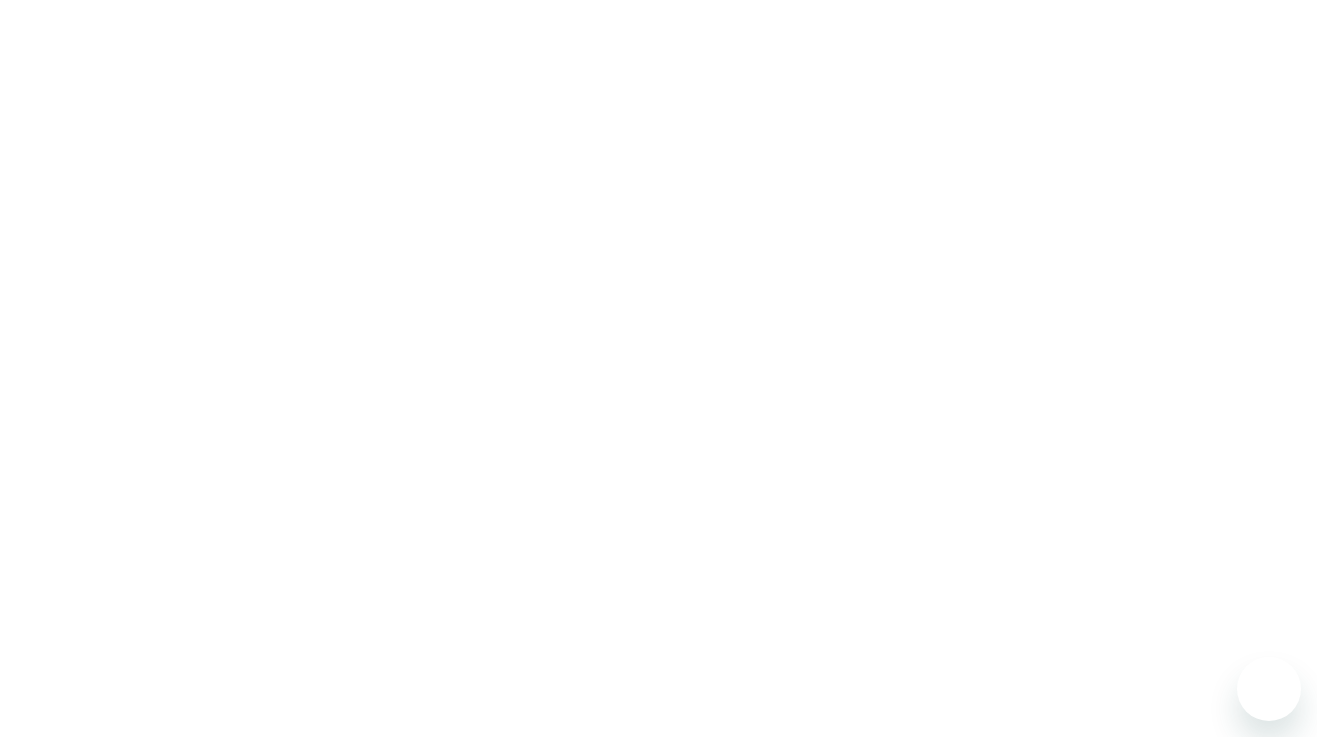 scroll, scrollTop: 0, scrollLeft: 0, axis: both 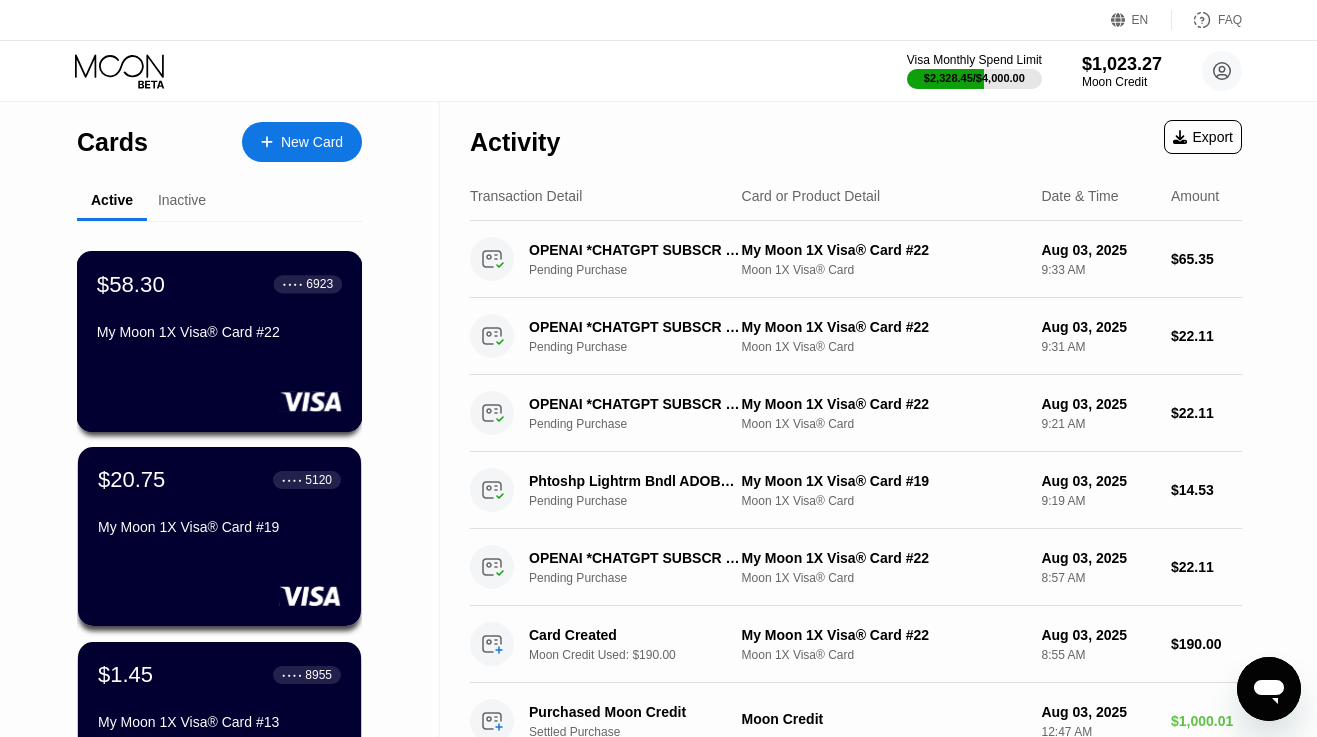 click on "$58.30 ● ● ● ● [CARD_LAST_FOUR] [CARD_TYPE]" at bounding box center (220, 341) 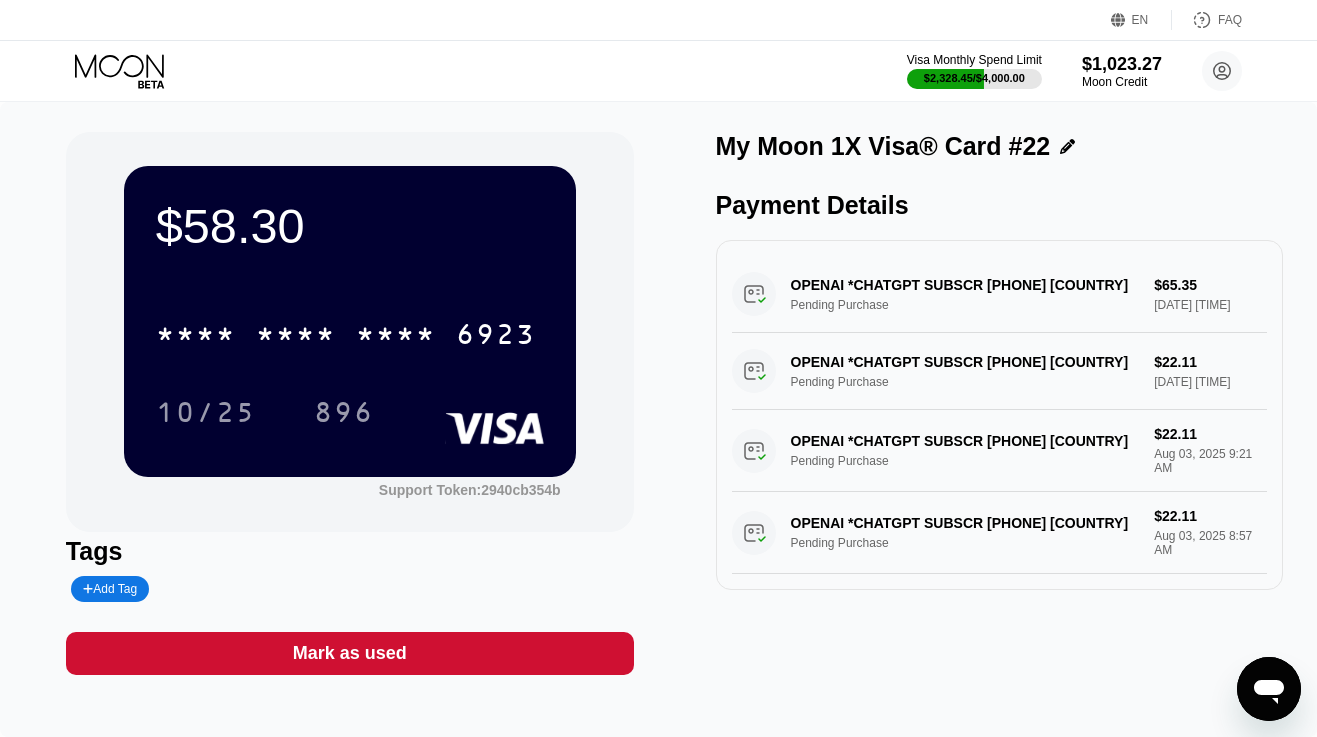 click 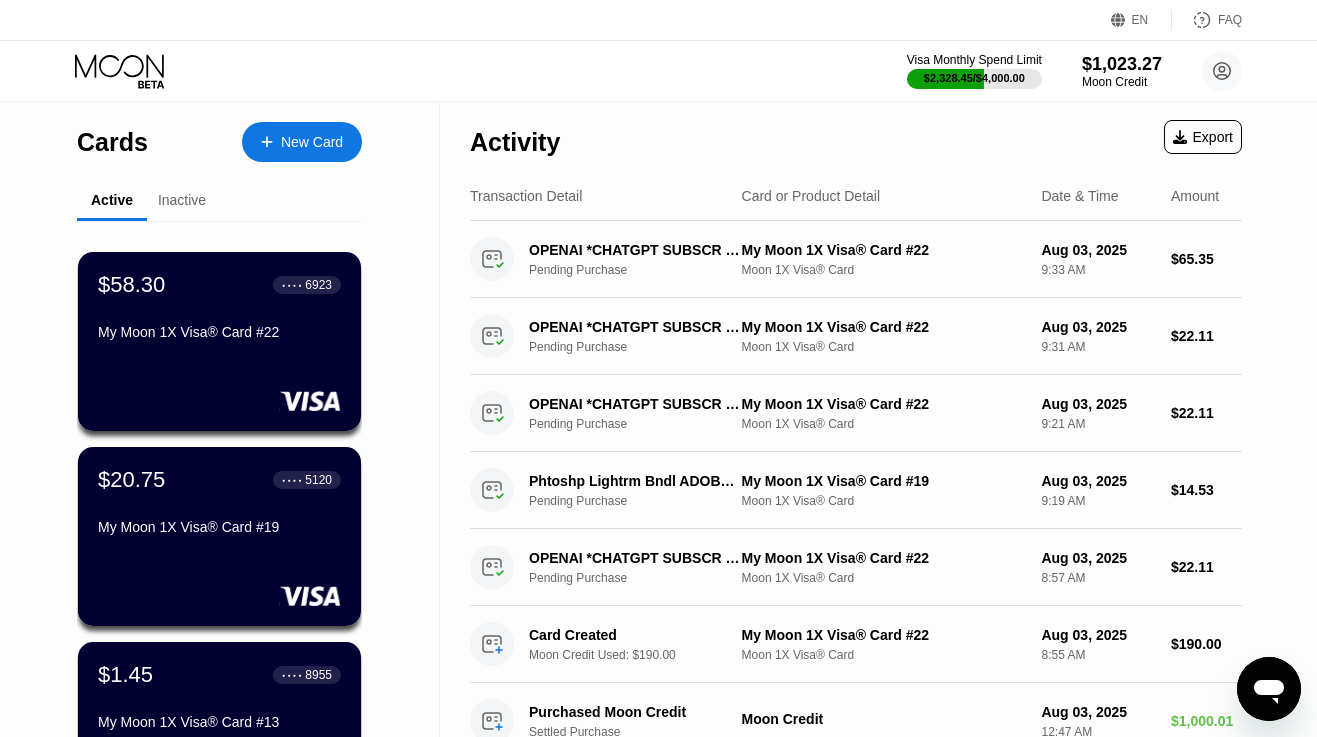 click on "My Moon 1X Visa® Card #19" at bounding box center [219, 527] 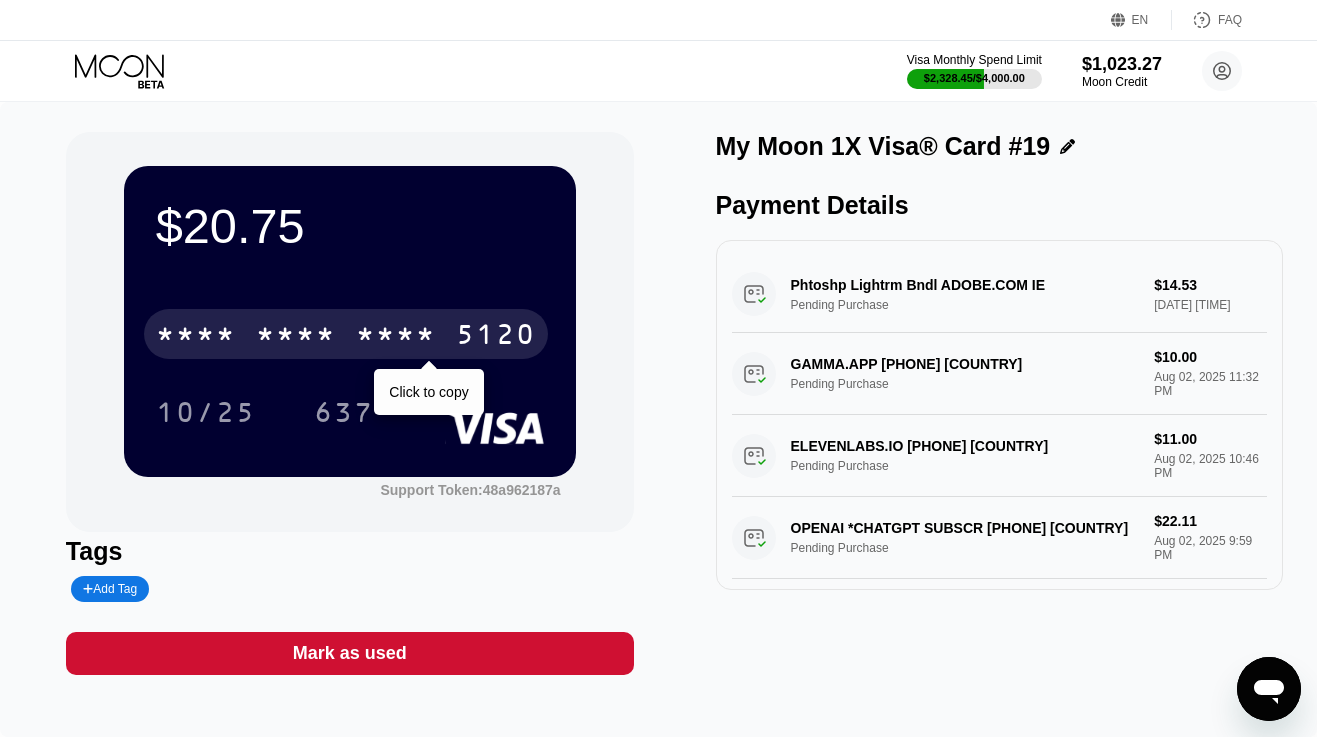 click on "* * * *" at bounding box center (396, 337) 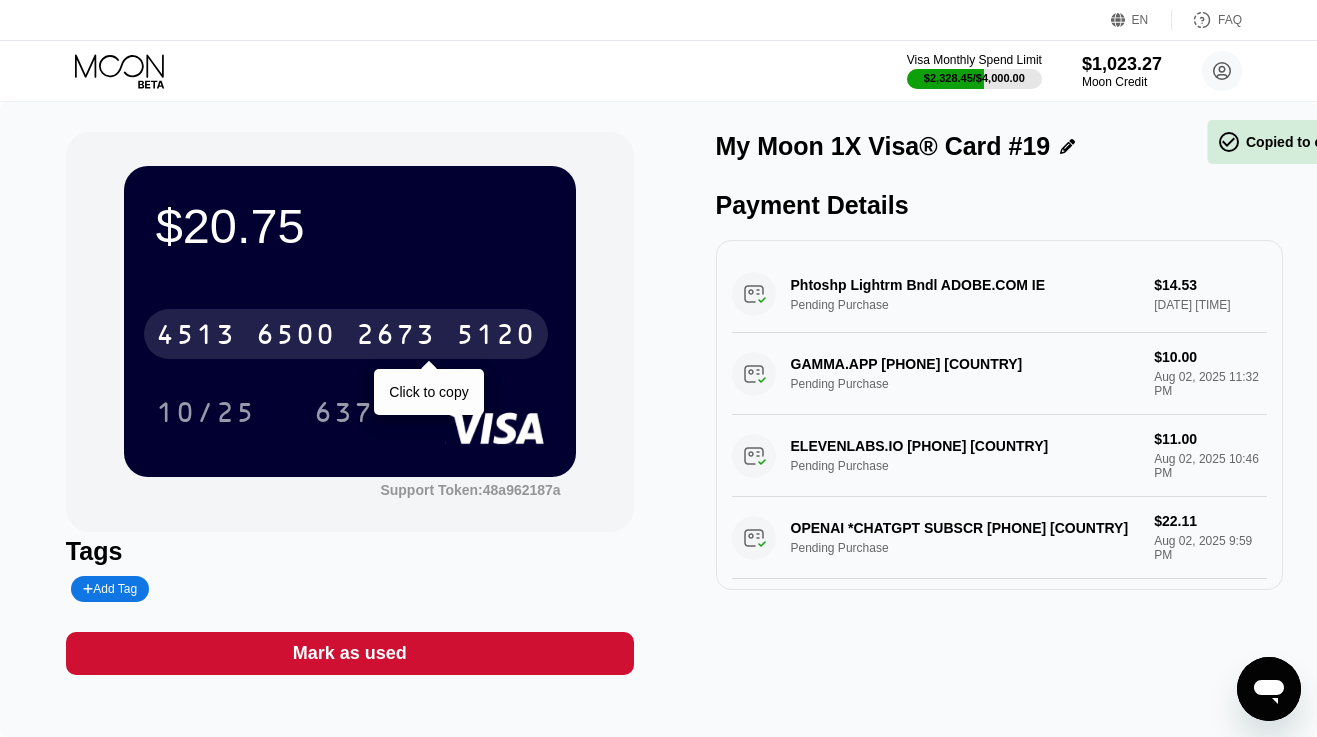 click on "2673" at bounding box center [396, 337] 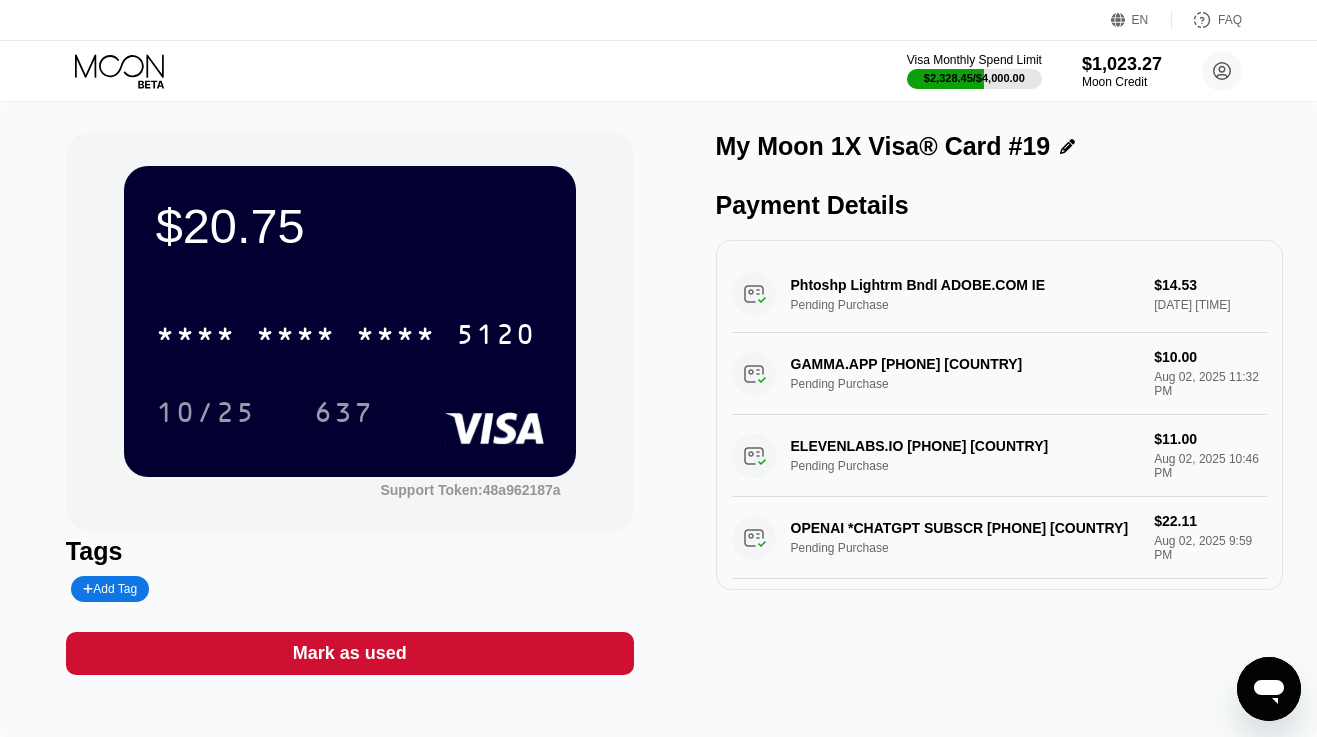 click 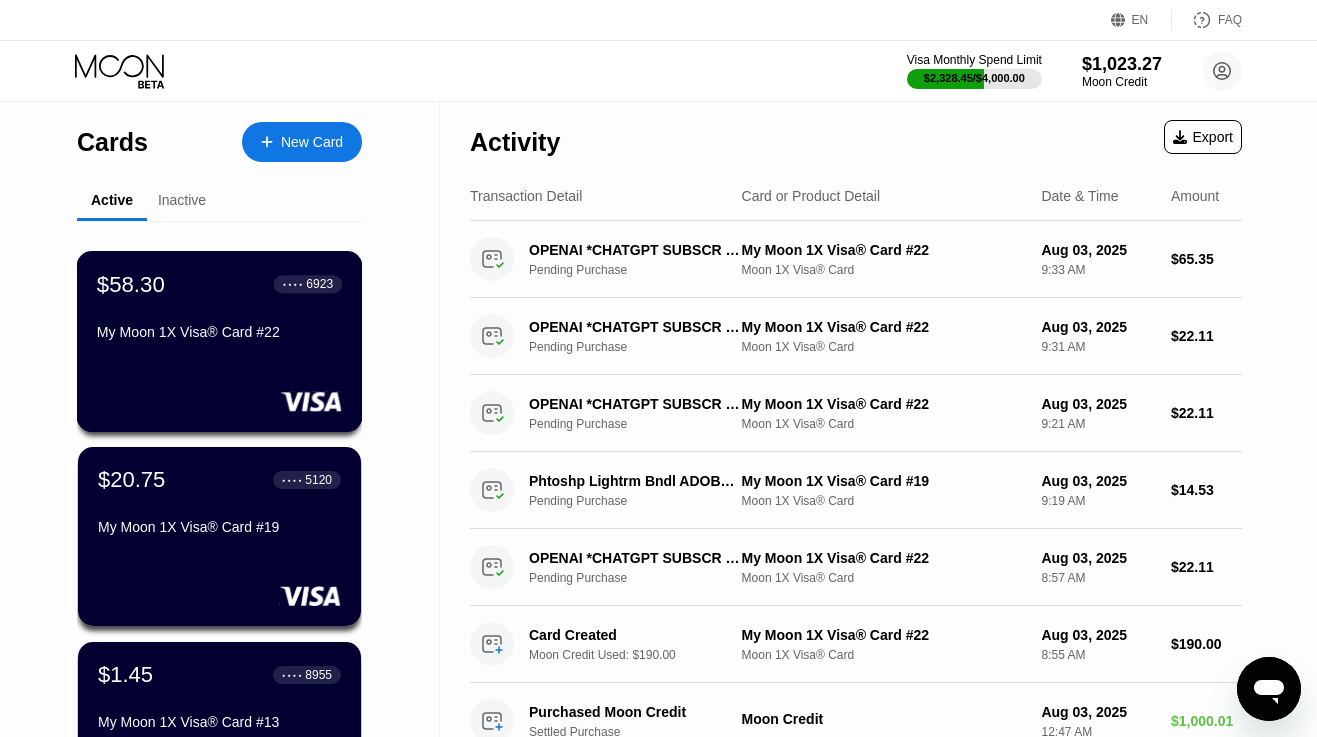 click on "$58.30 ● ● ● ● [CARD_LAST_FOUR] [CARD_TYPE]" at bounding box center (220, 341) 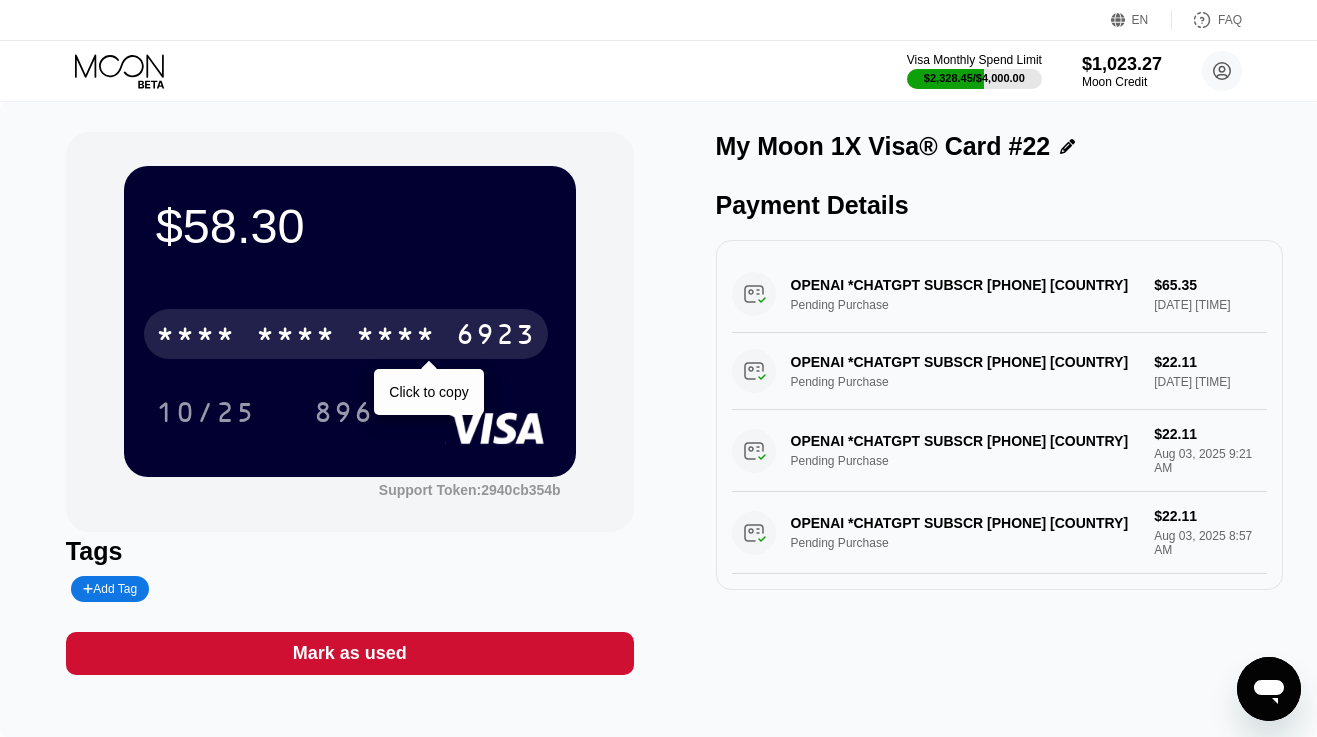 click on "* * * *" at bounding box center (296, 337) 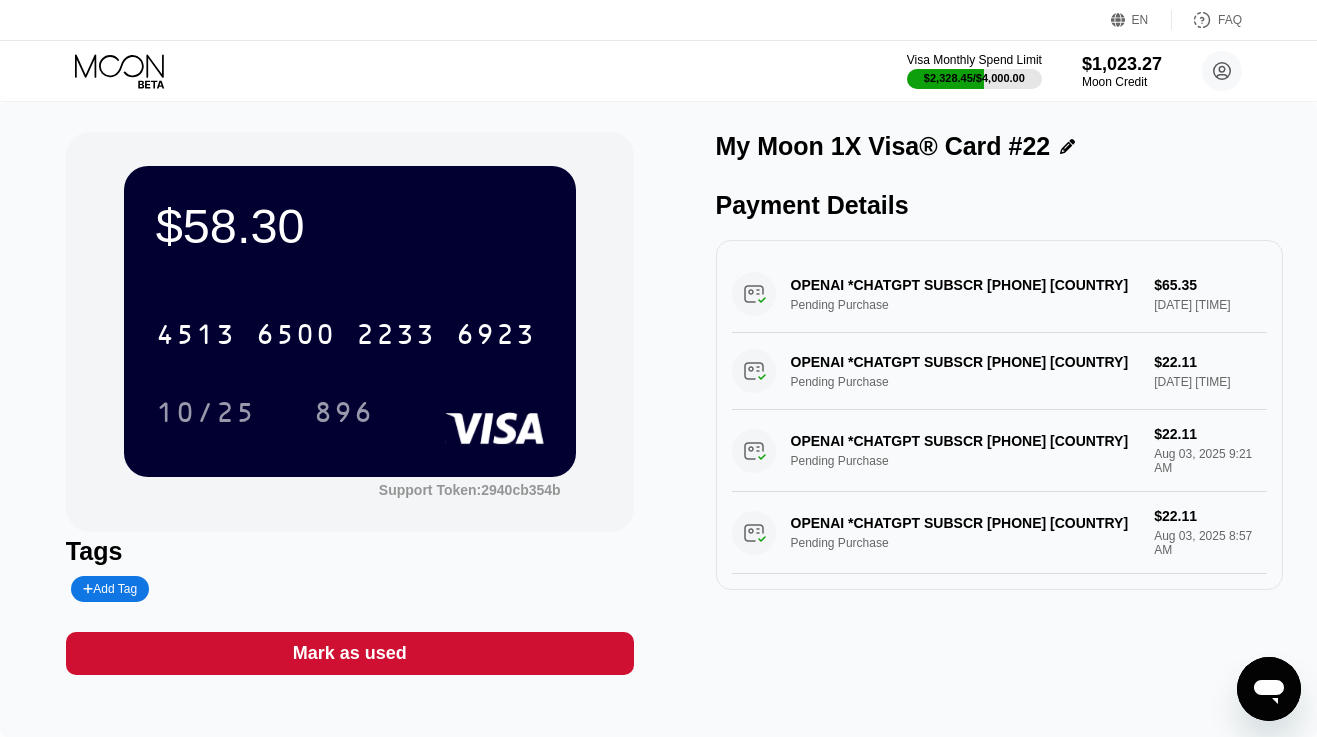 click 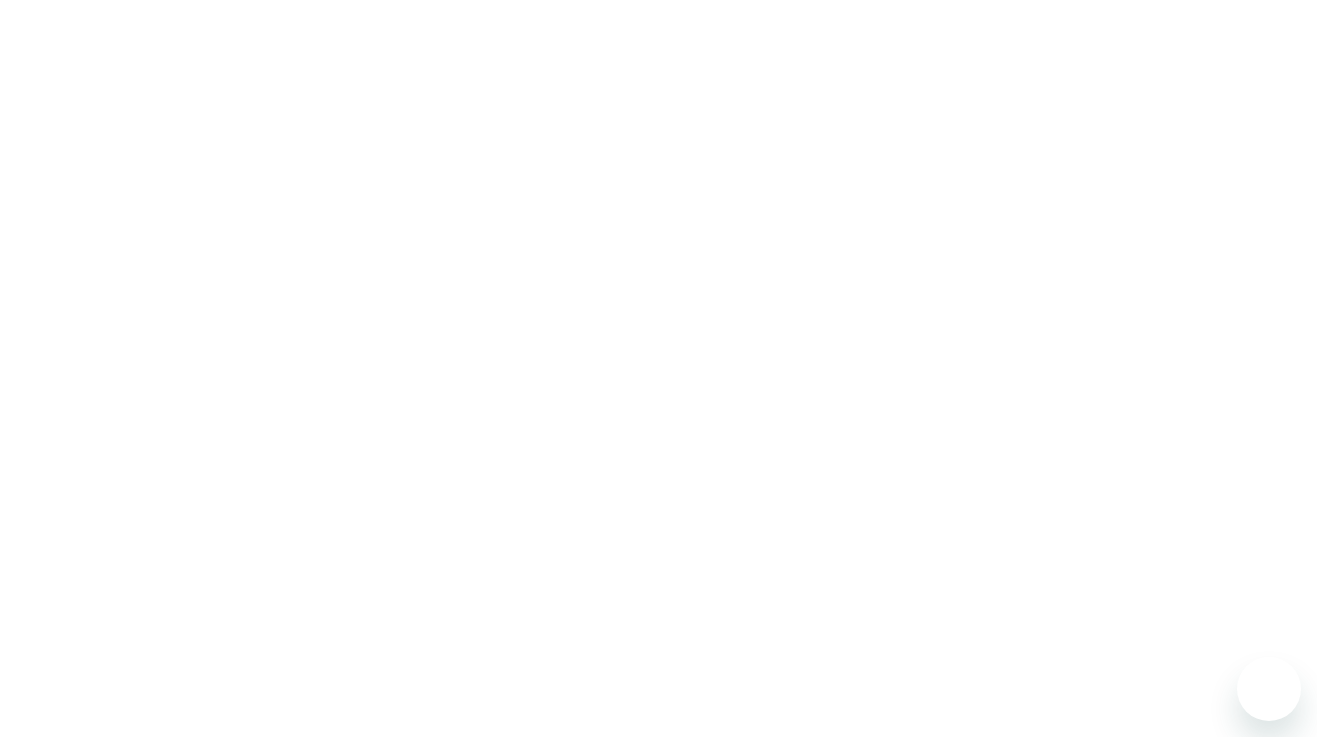 scroll, scrollTop: 0, scrollLeft: 0, axis: both 